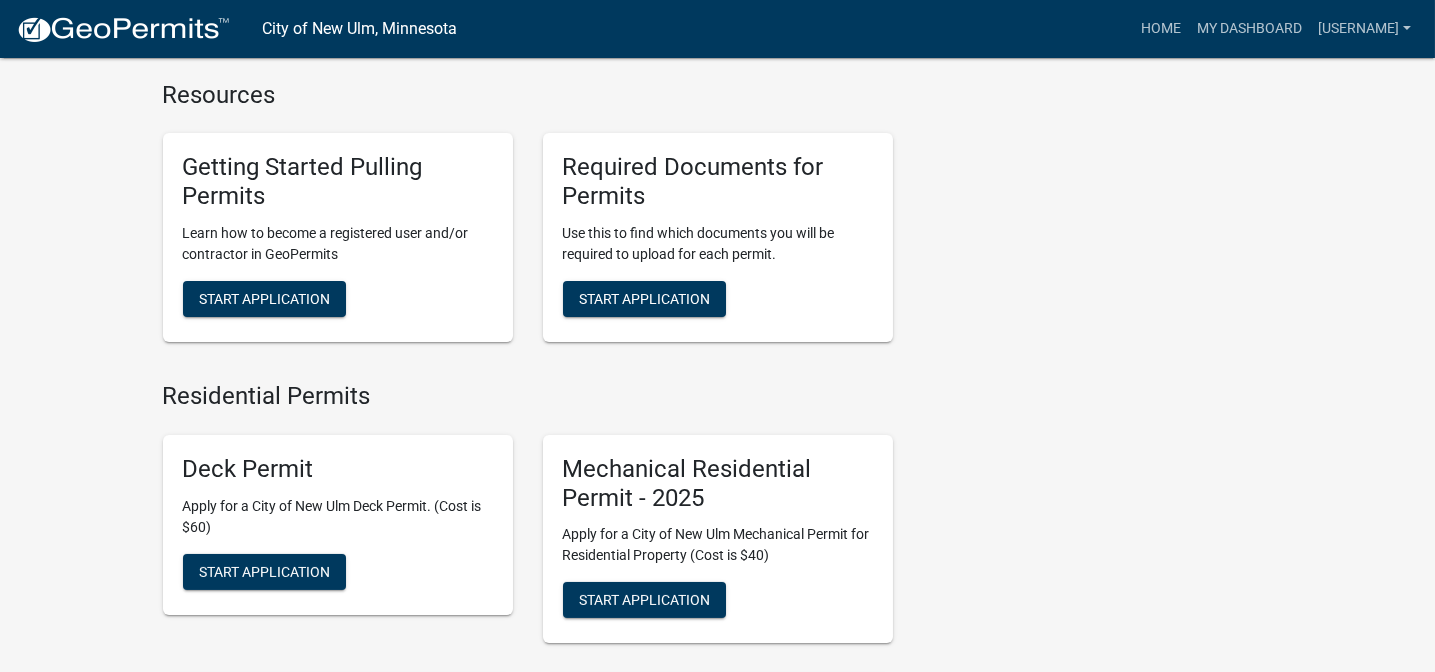 scroll, scrollTop: 1099, scrollLeft: 0, axis: vertical 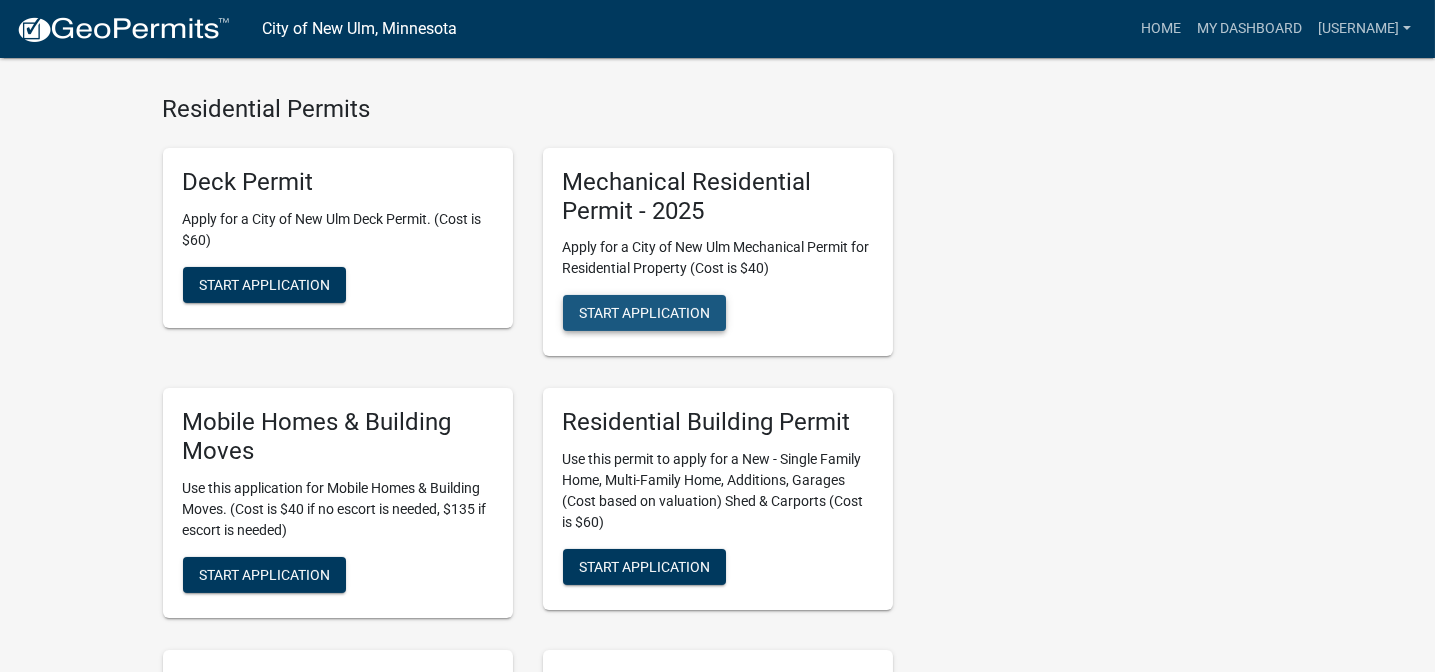 click on "Start Application" at bounding box center (644, 313) 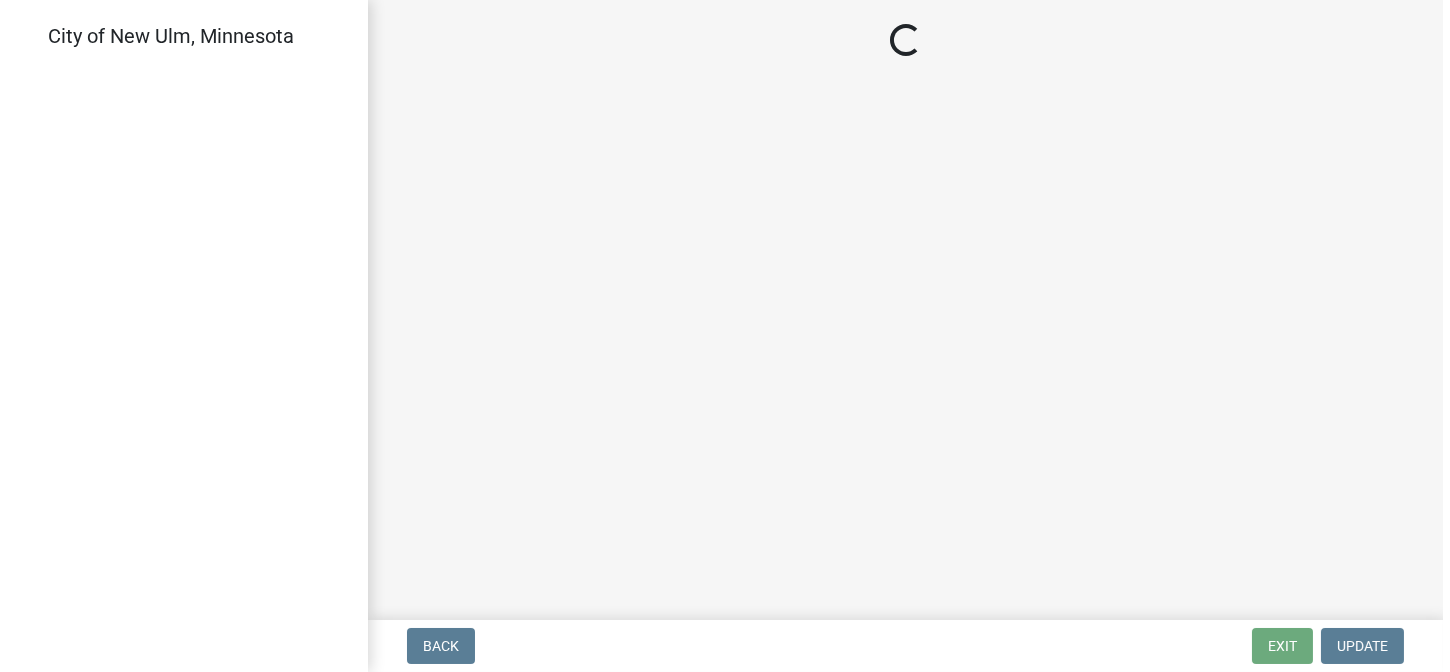 scroll, scrollTop: 0, scrollLeft: 0, axis: both 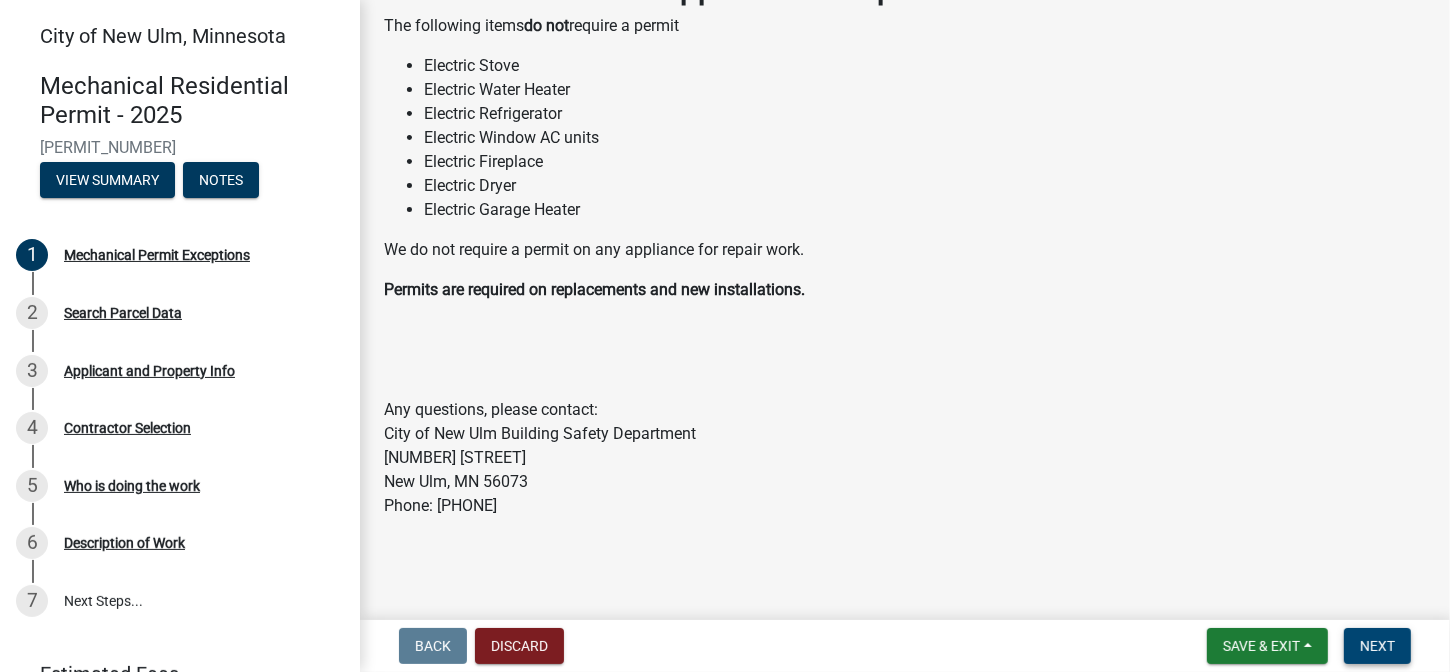 click on "Next" at bounding box center [1377, 646] 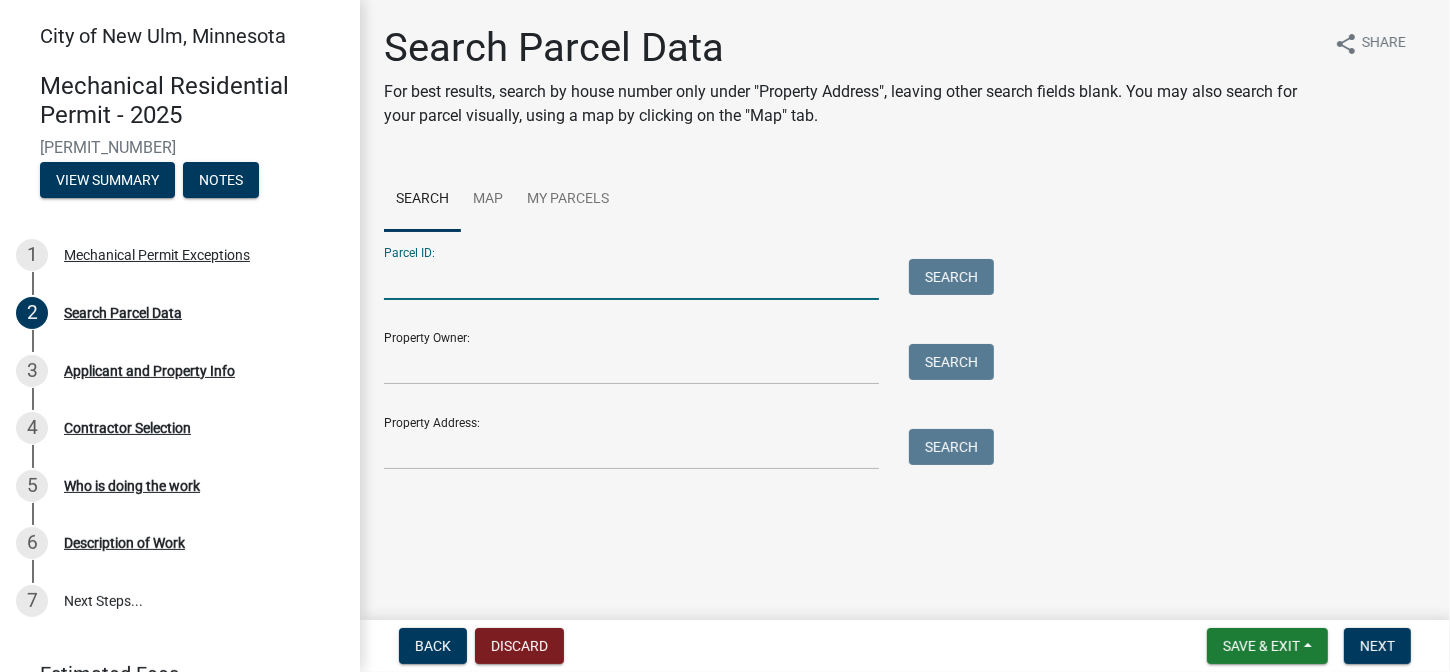 click on "Parcel ID:" at bounding box center [631, 279] 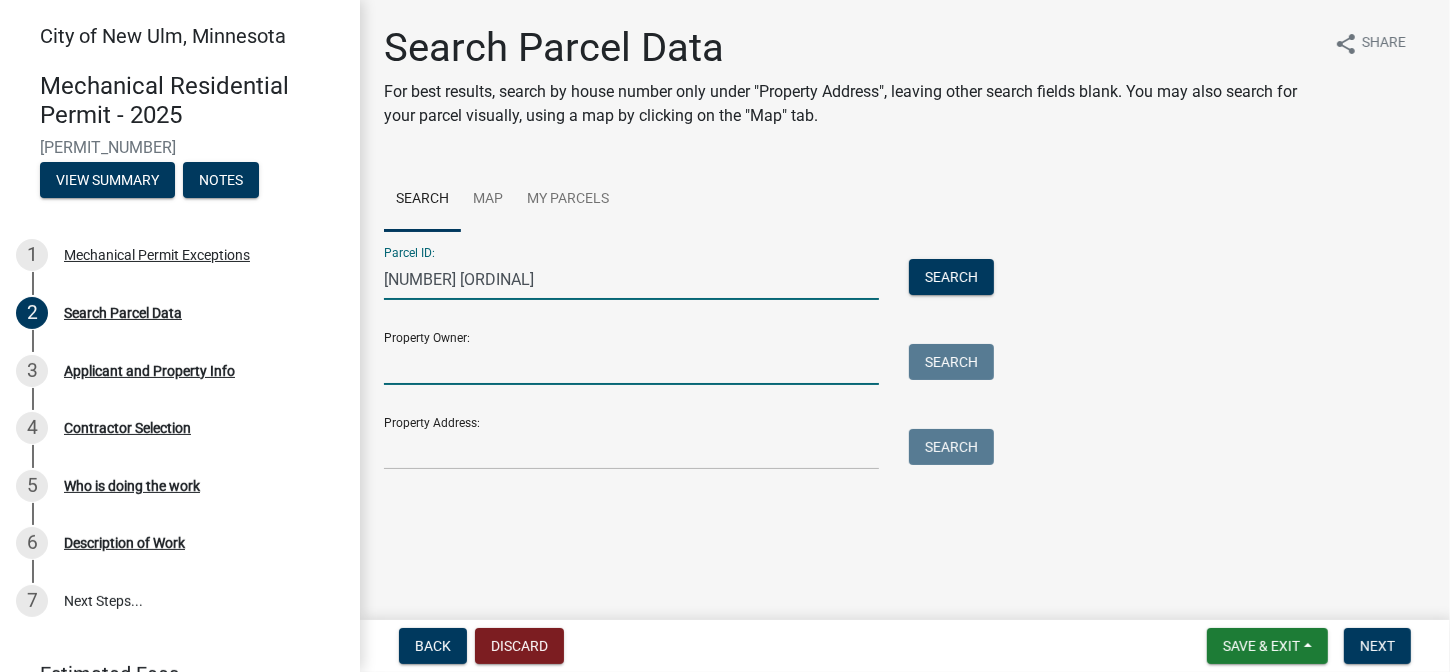 click on "Property Owner:" at bounding box center [631, 364] 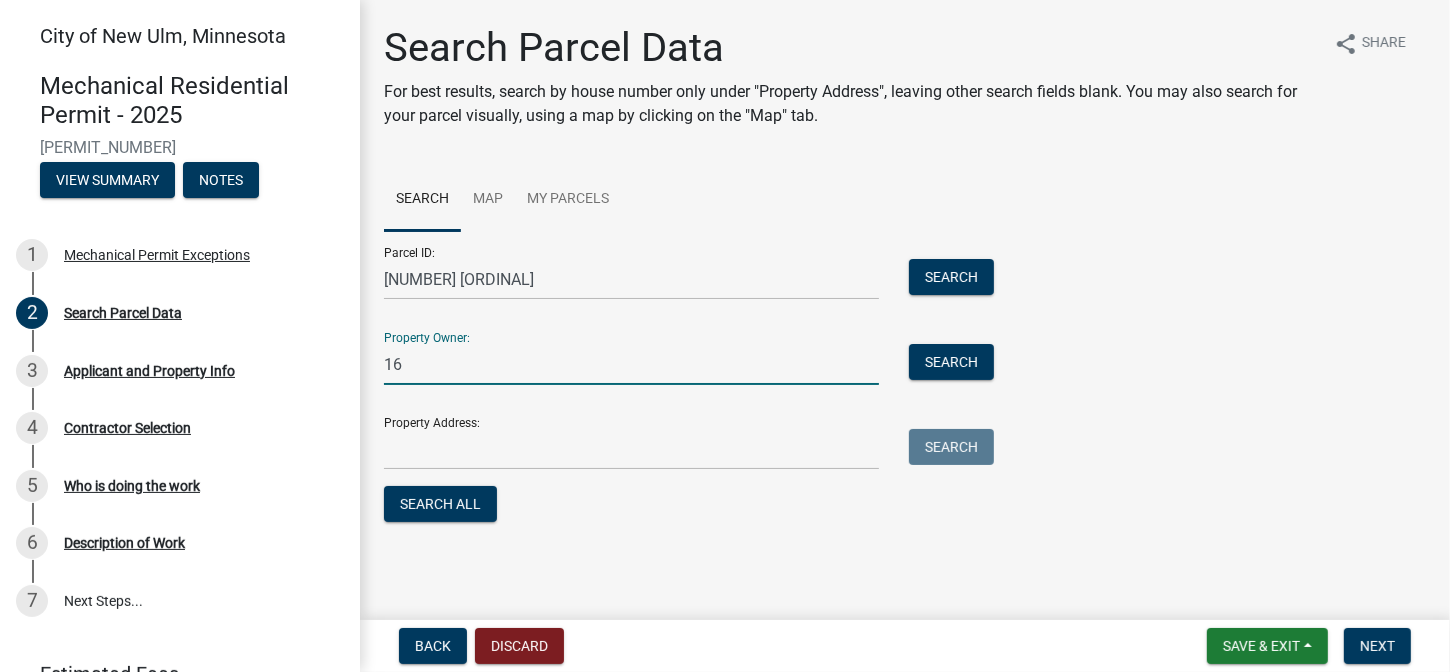 type on "1" 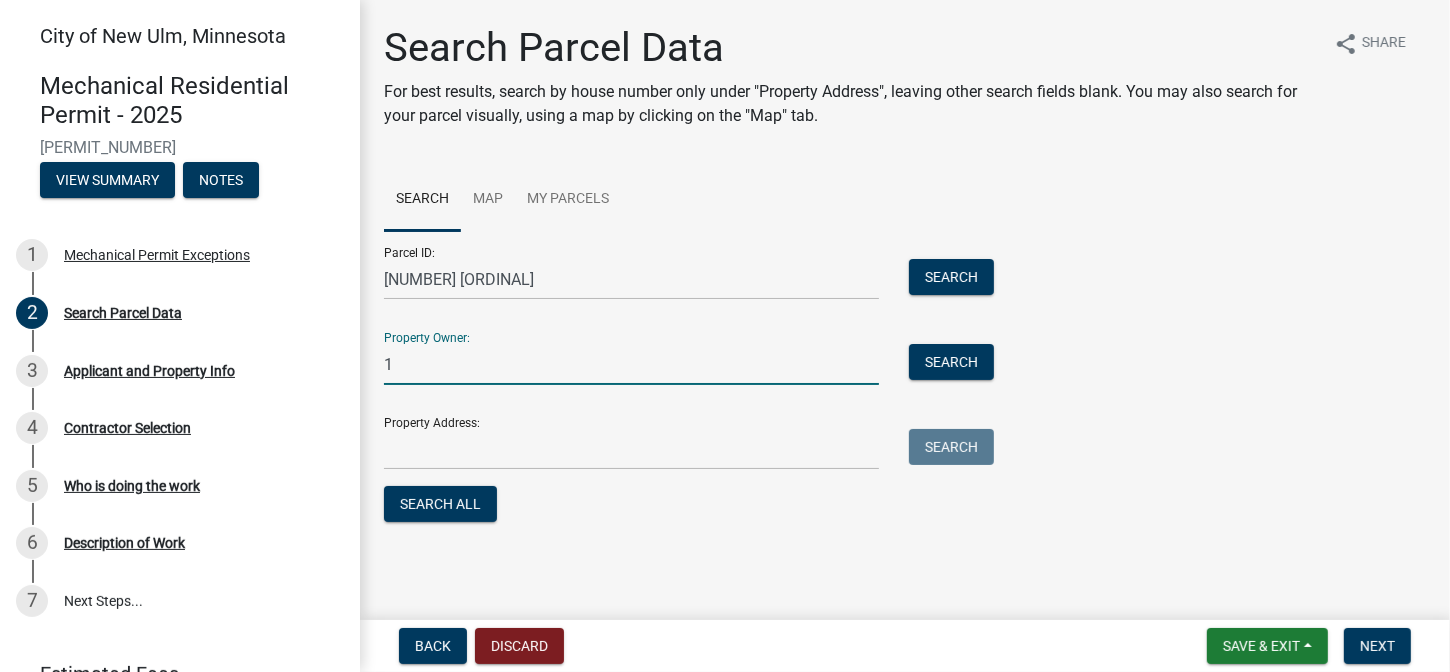 type 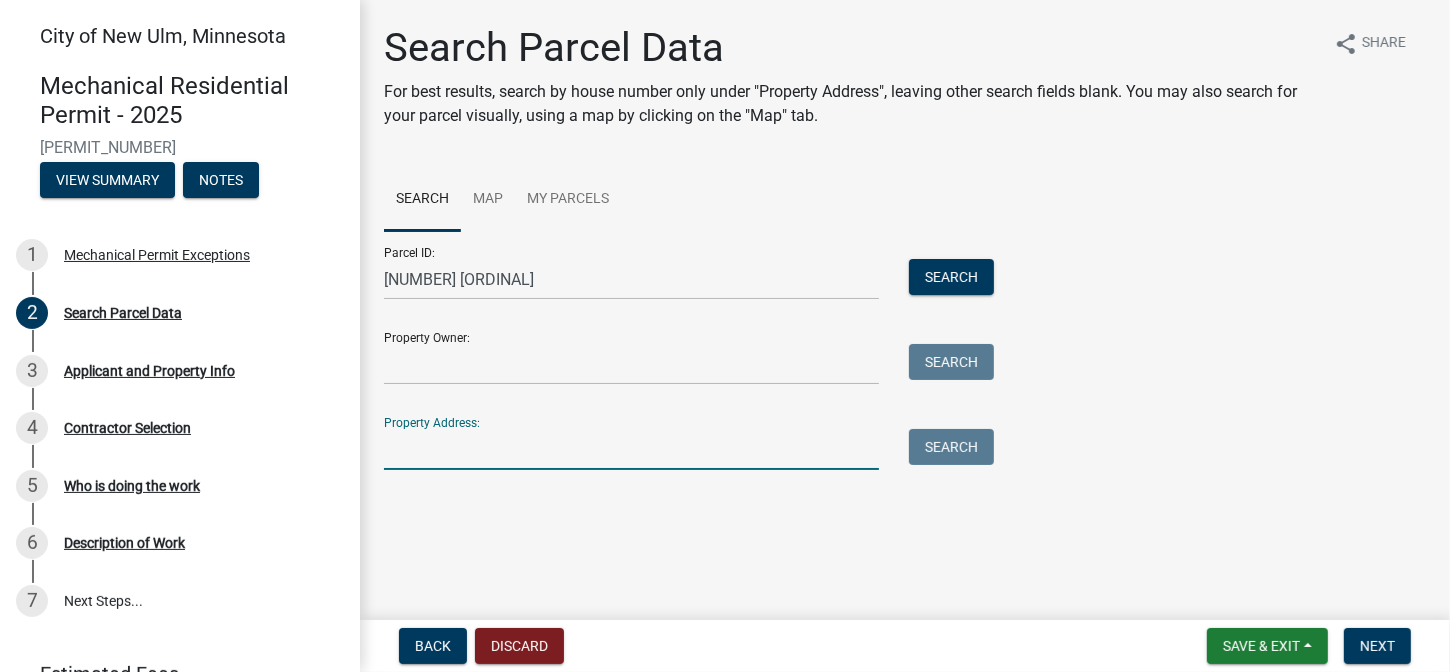 click on "Property Address:" at bounding box center (631, 449) 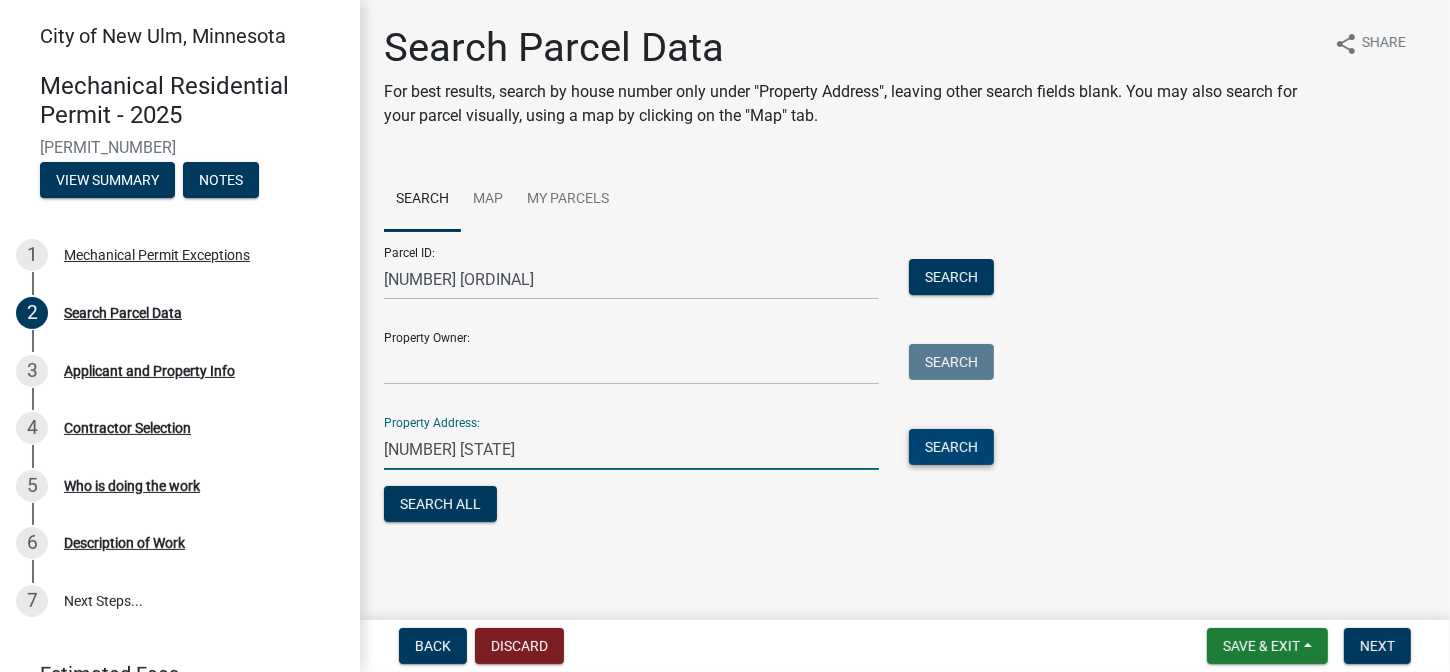 type on "[NUMBER] [STATE]" 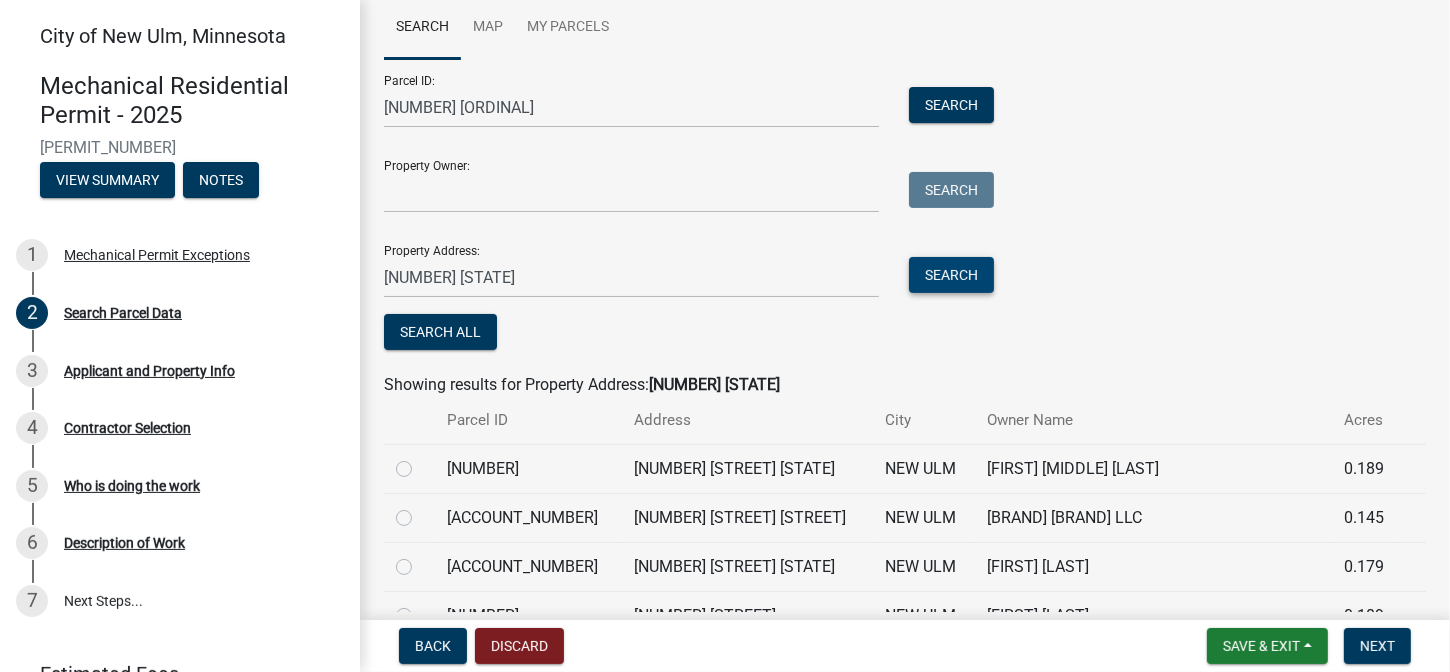 scroll, scrollTop: 0, scrollLeft: 0, axis: both 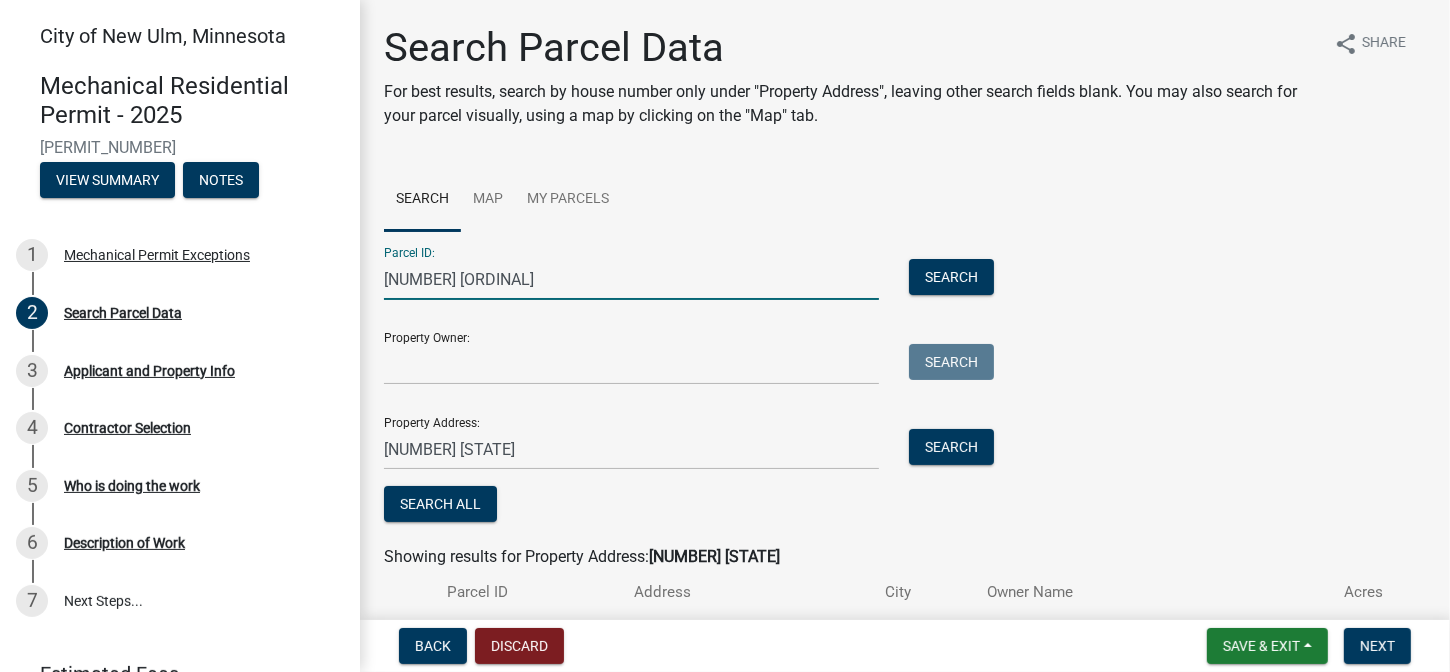 drag, startPoint x: 471, startPoint y: 267, endPoint x: 351, endPoint y: 281, distance: 120.8139 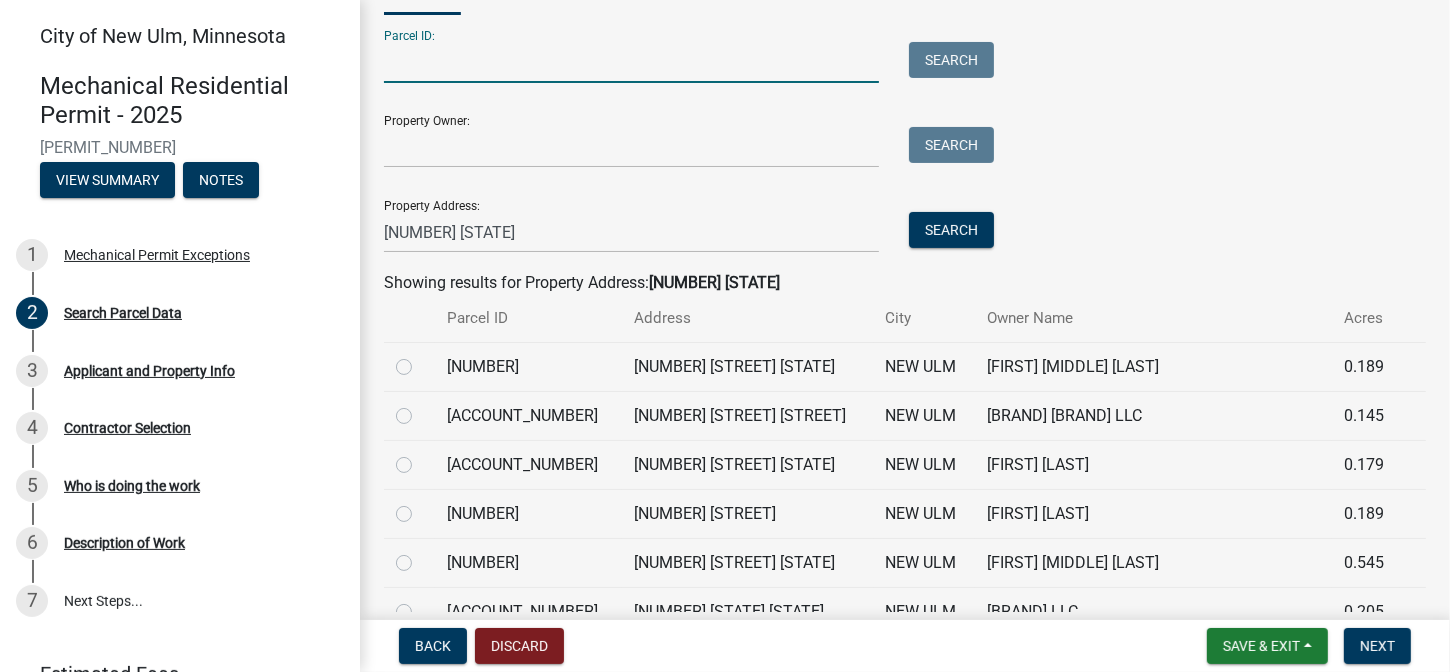 scroll, scrollTop: 0, scrollLeft: 0, axis: both 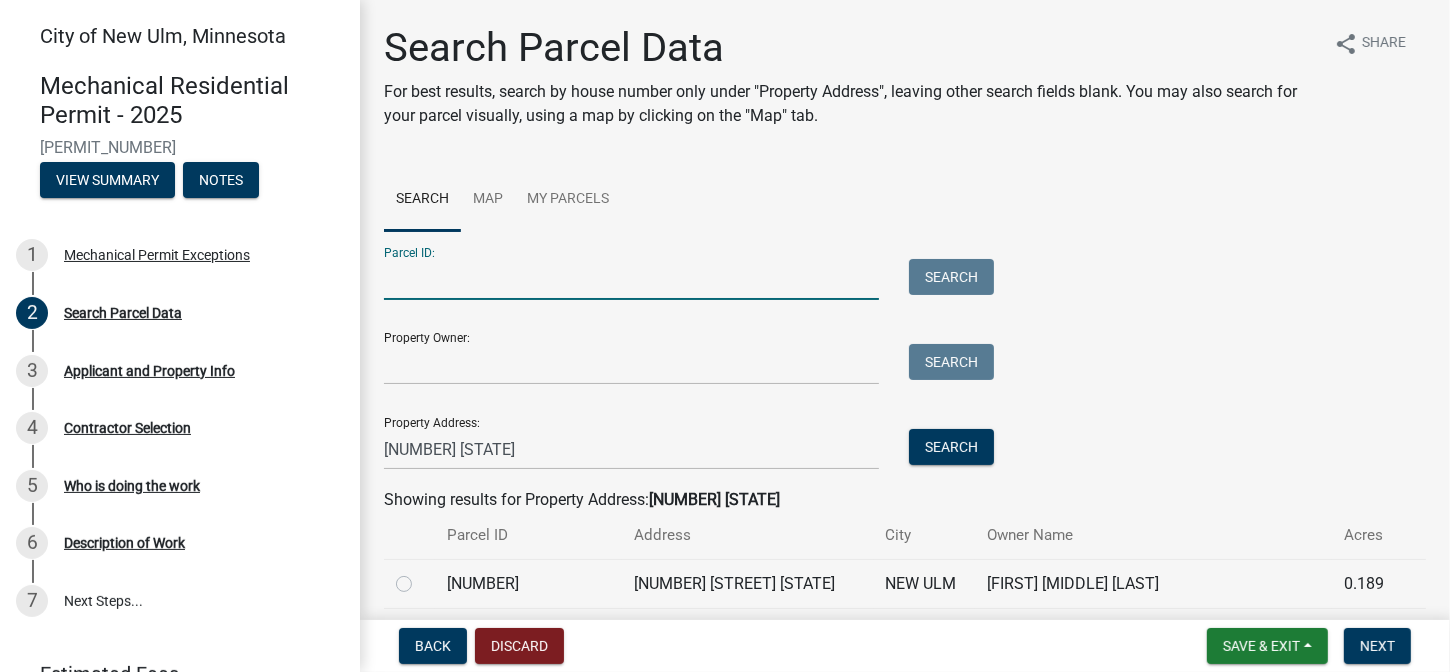 type 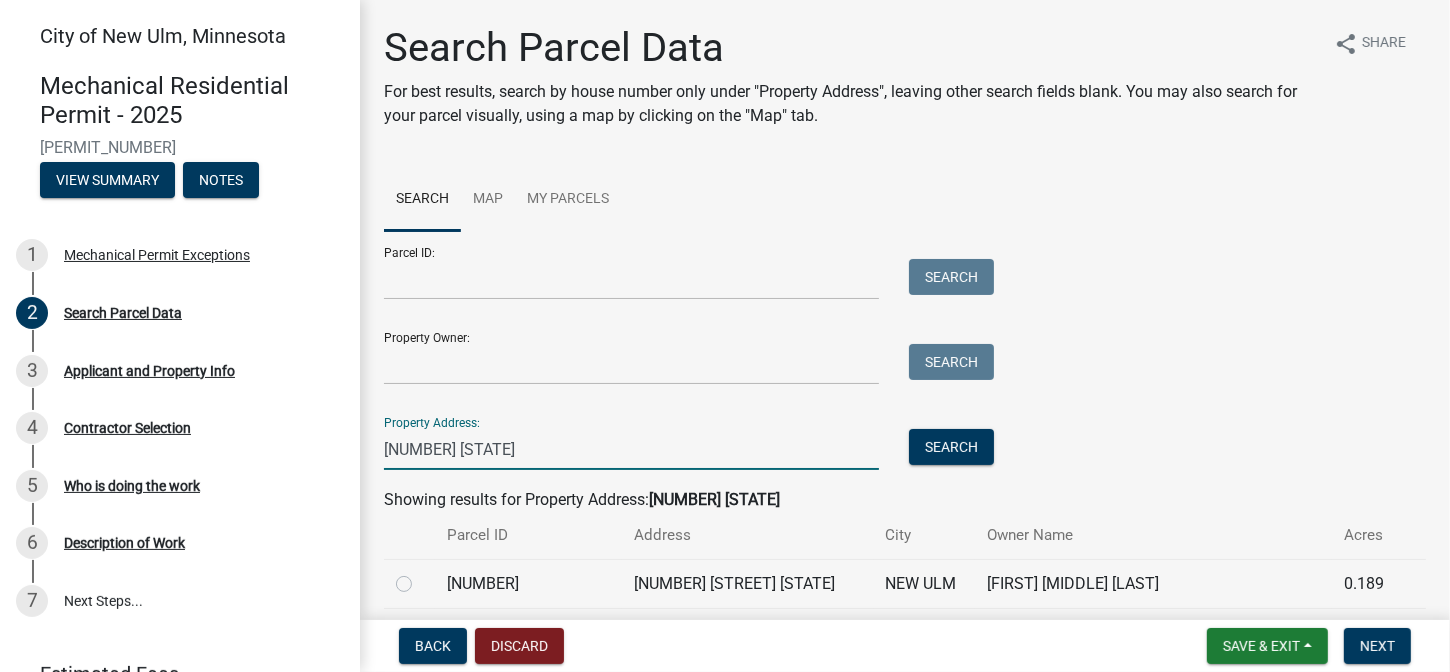 click on "[NUMBER] [STATE]" at bounding box center [631, 449] 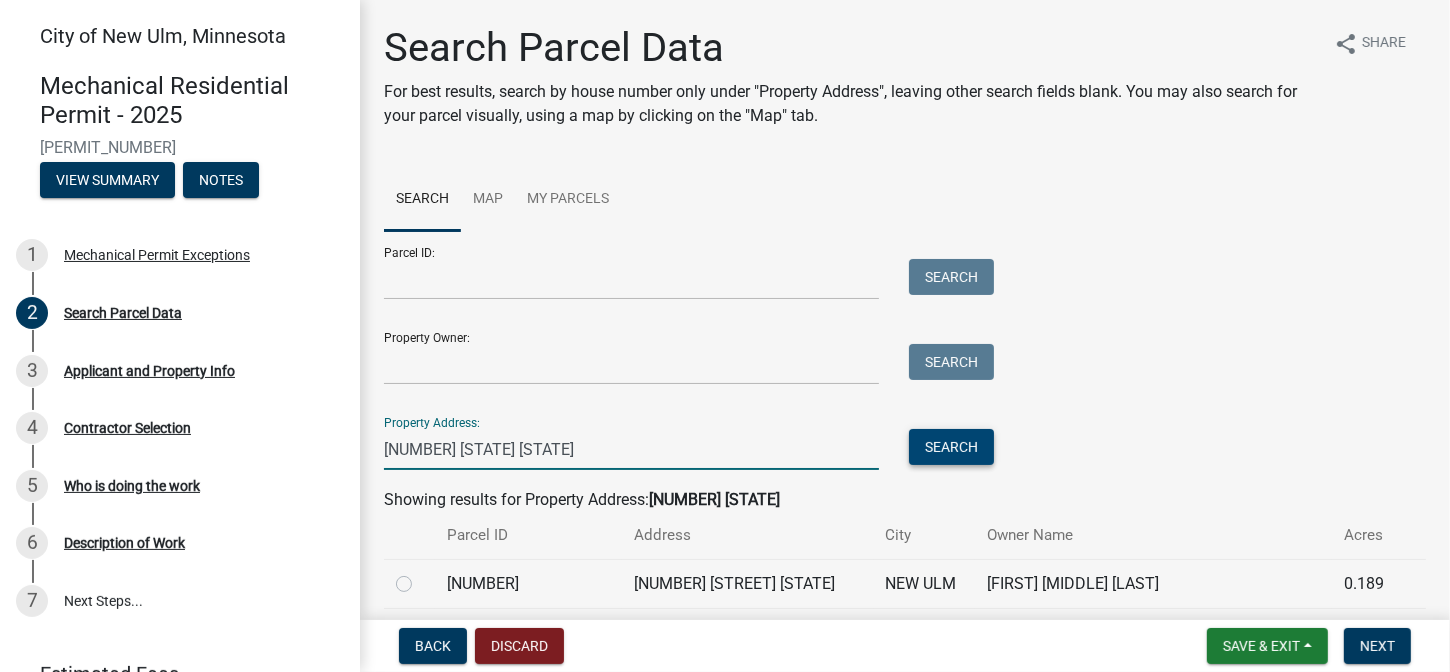 click on "Search" at bounding box center (951, 447) 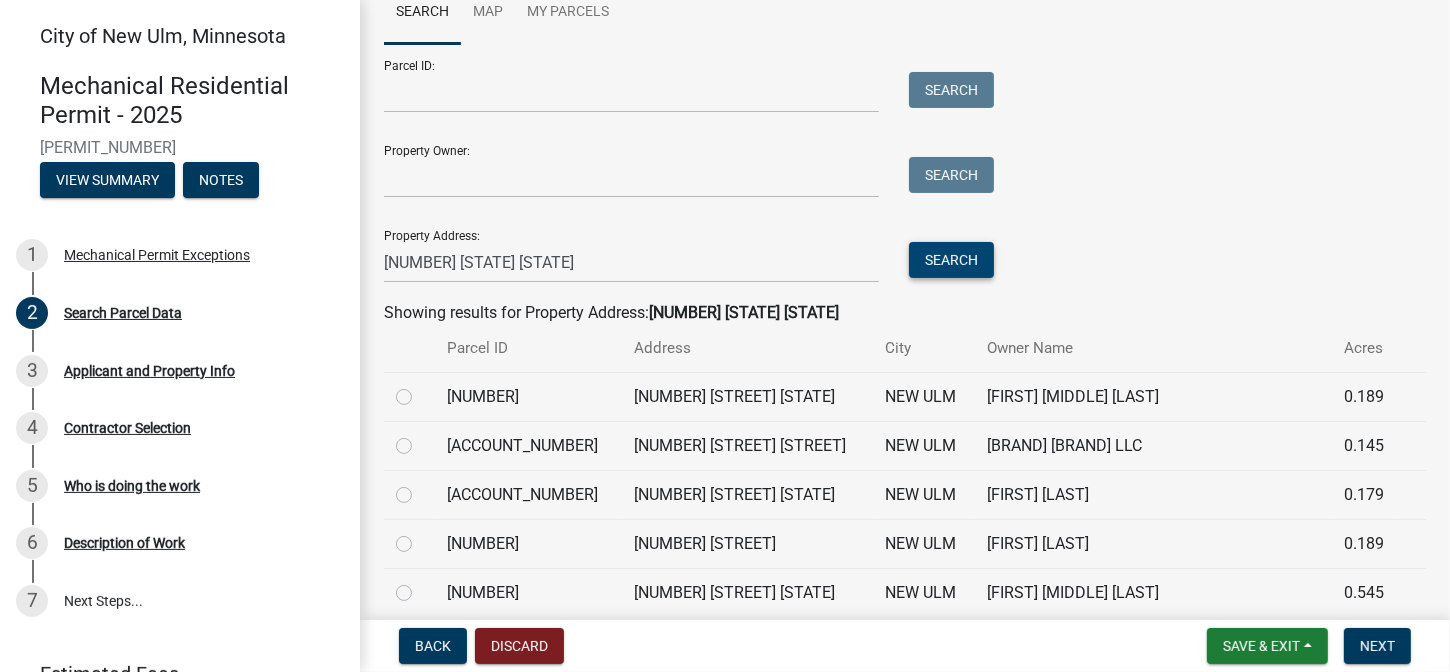 scroll, scrollTop: 0, scrollLeft: 0, axis: both 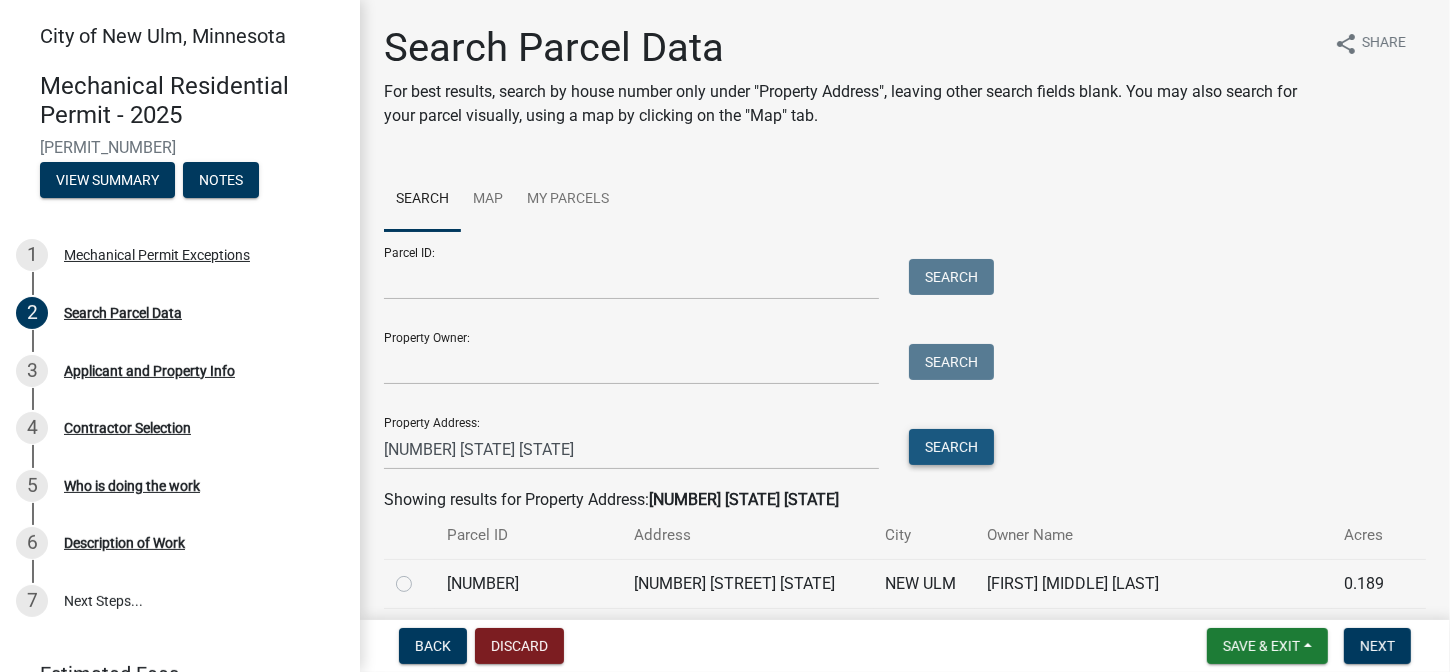 click on "Search" at bounding box center [951, 447] 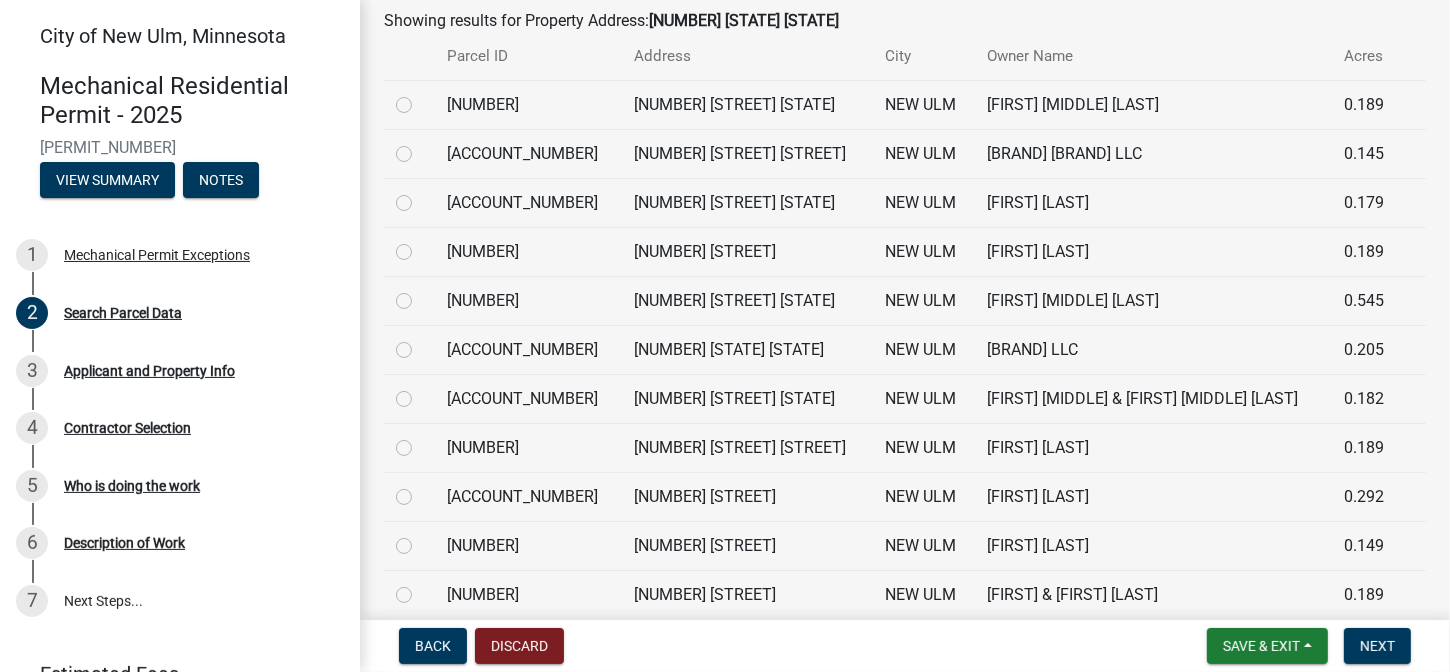 scroll, scrollTop: 561, scrollLeft: 0, axis: vertical 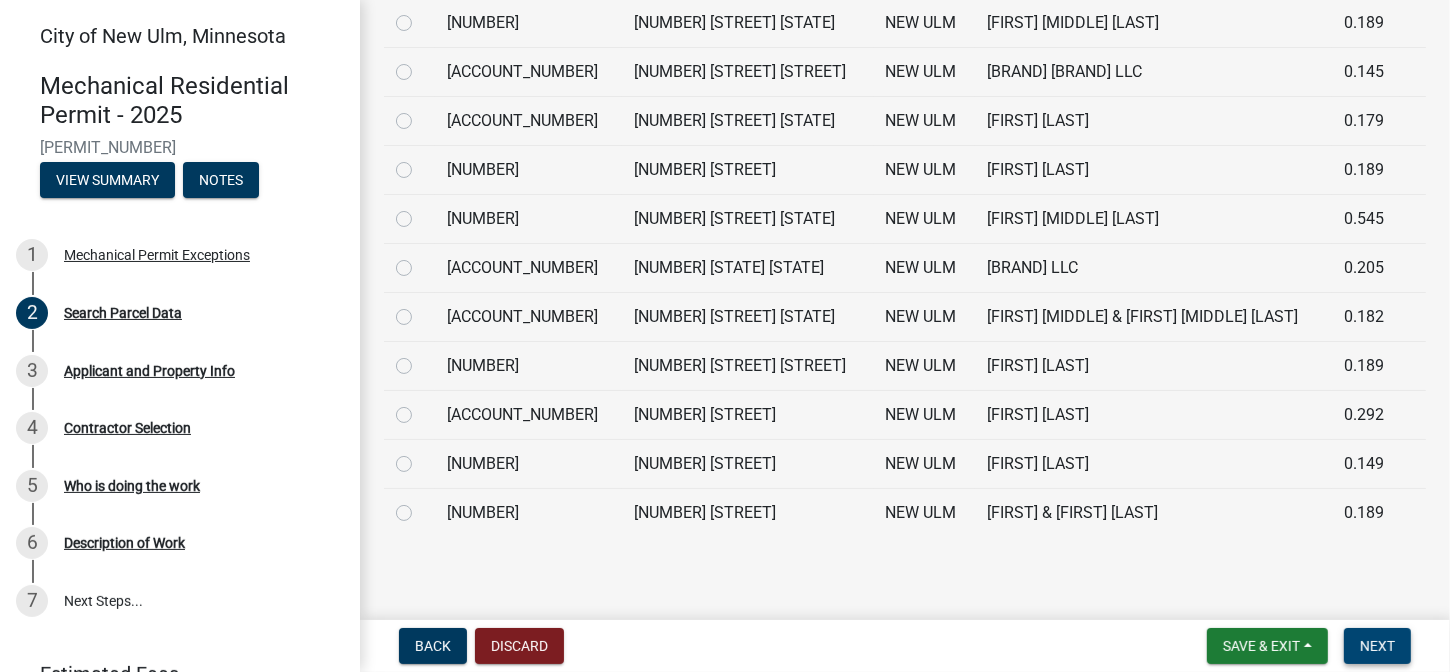 click on "Next" at bounding box center (1377, 646) 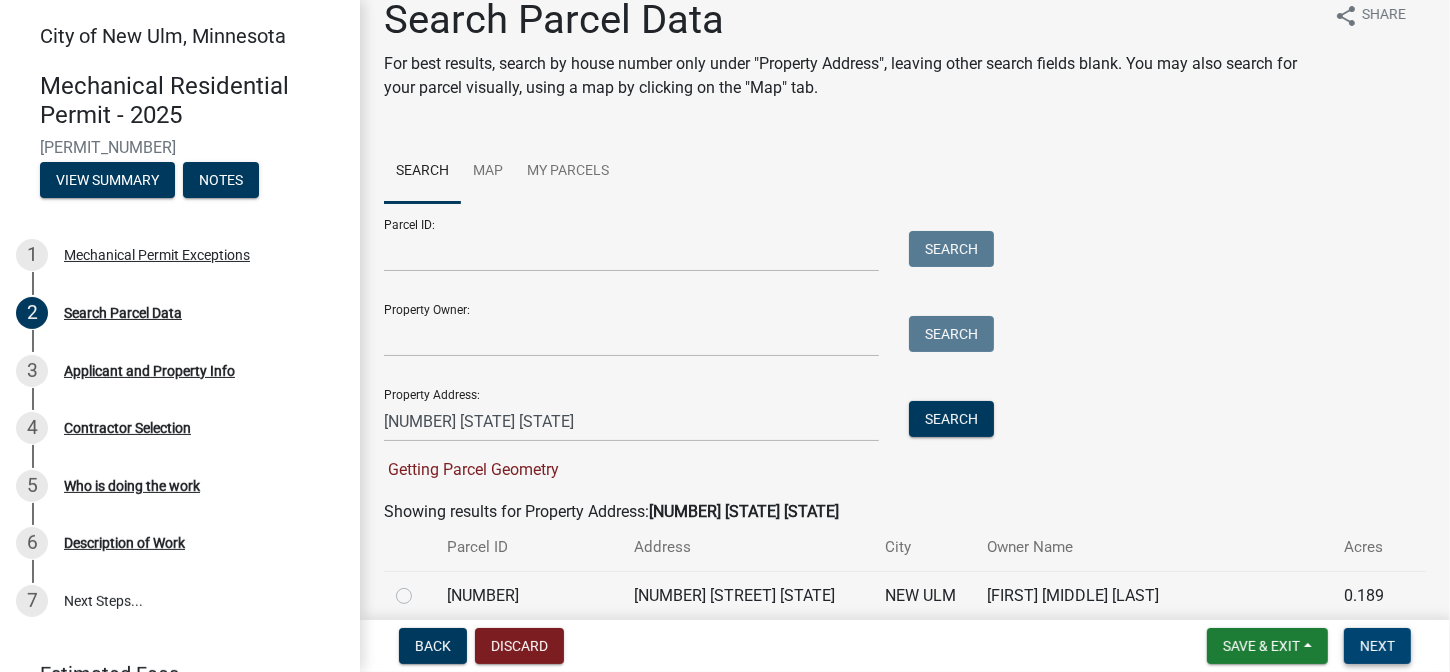 scroll, scrollTop: 0, scrollLeft: 0, axis: both 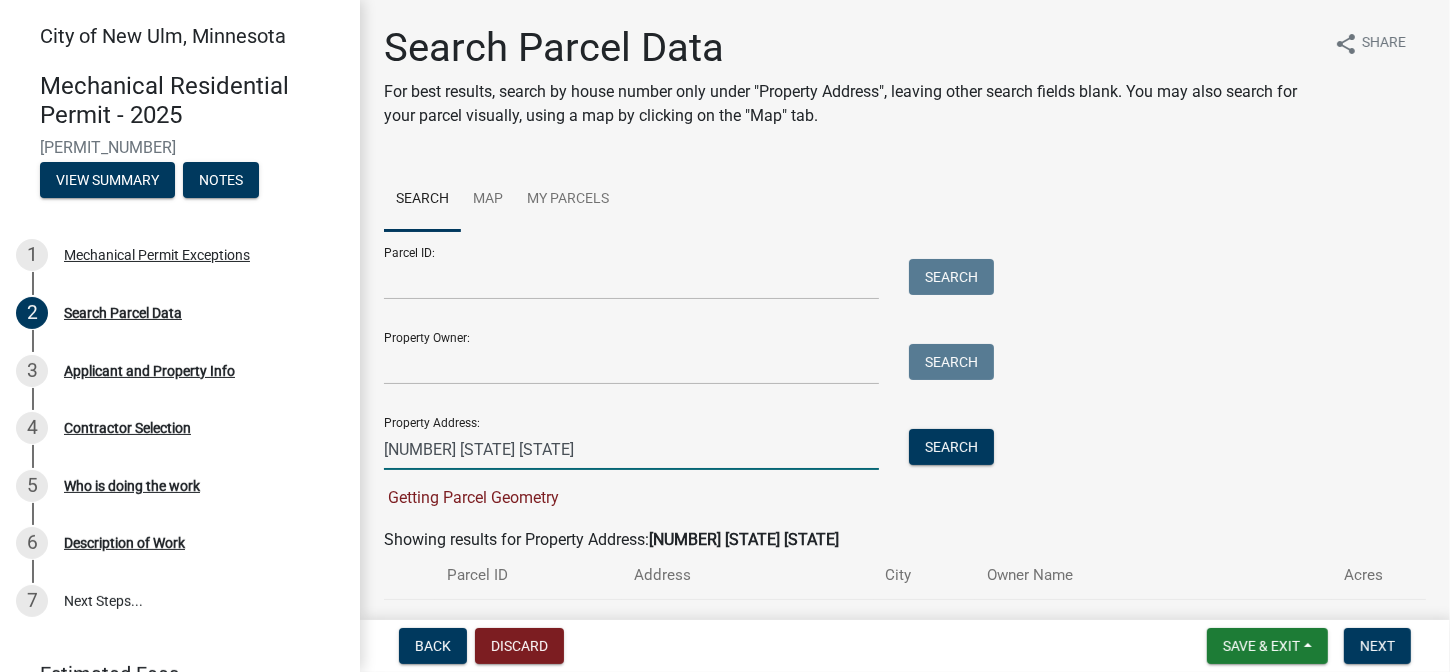 click on "[NUMBER] [STATE] [STATE]" at bounding box center [631, 449] 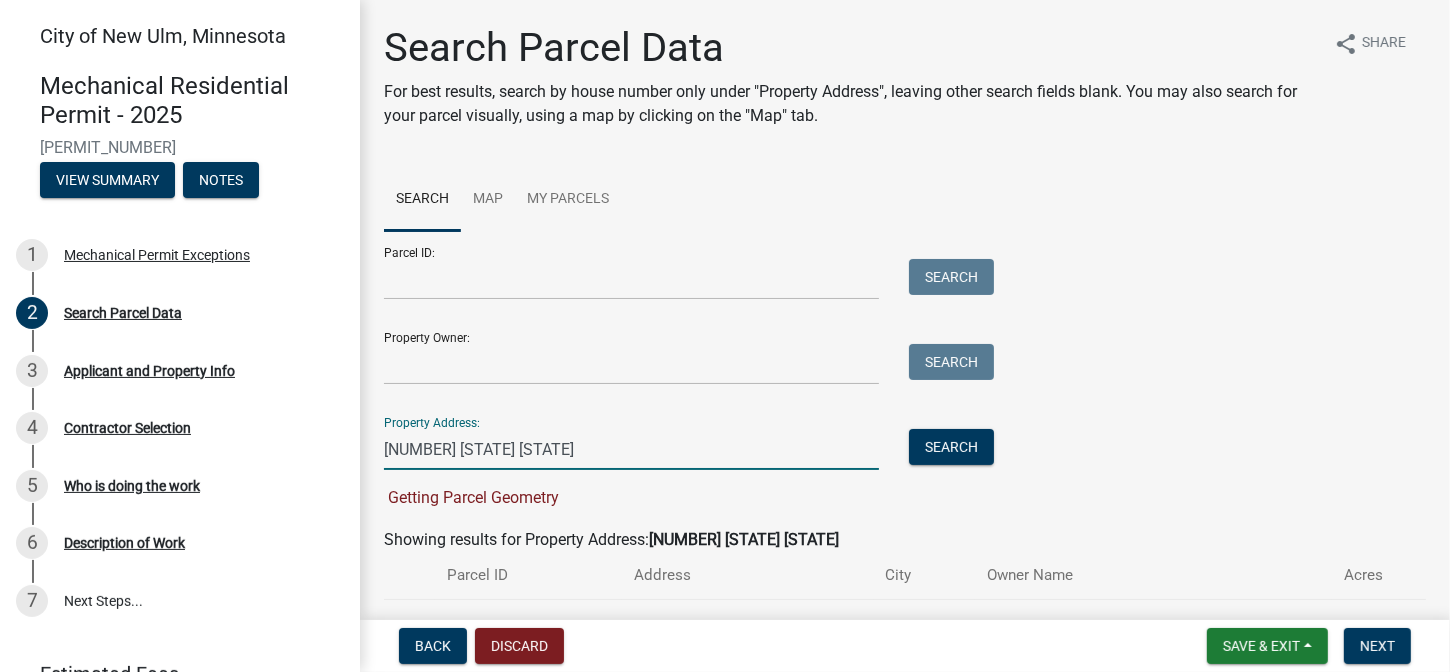 drag, startPoint x: 569, startPoint y: 444, endPoint x: 411, endPoint y: 456, distance: 158.45505 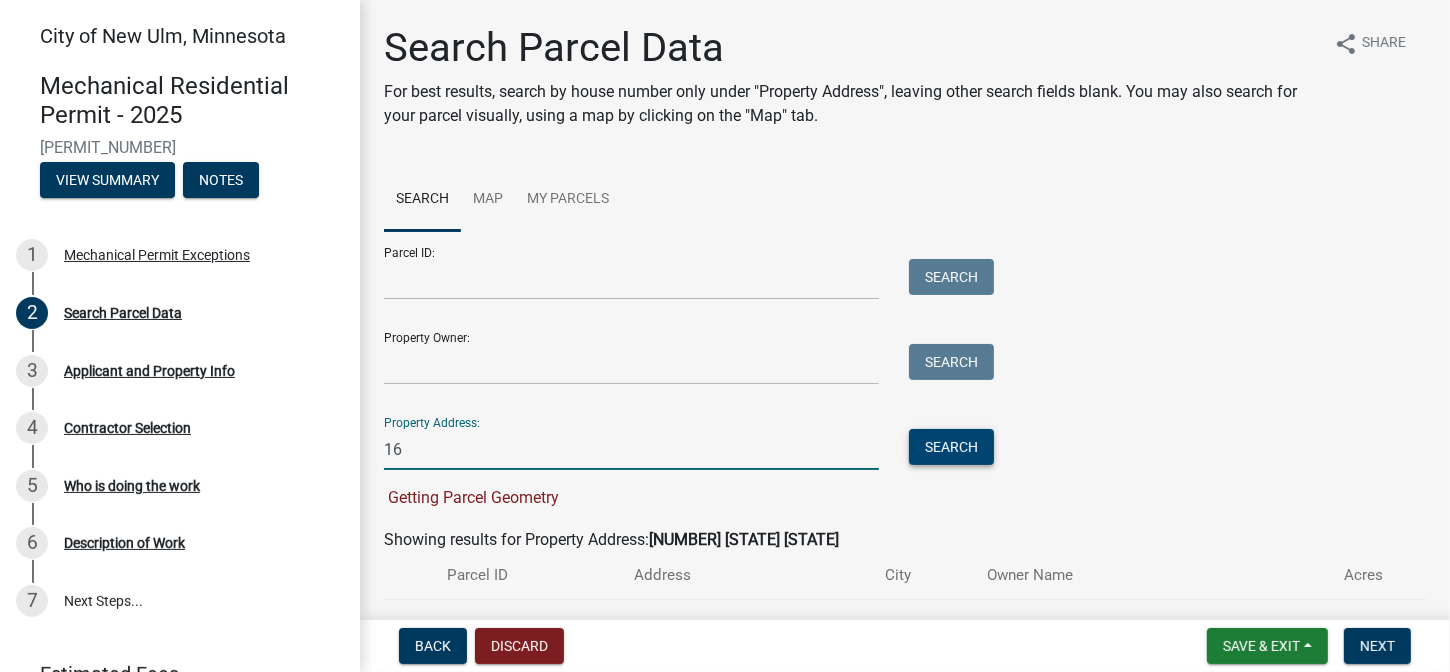 type on "16" 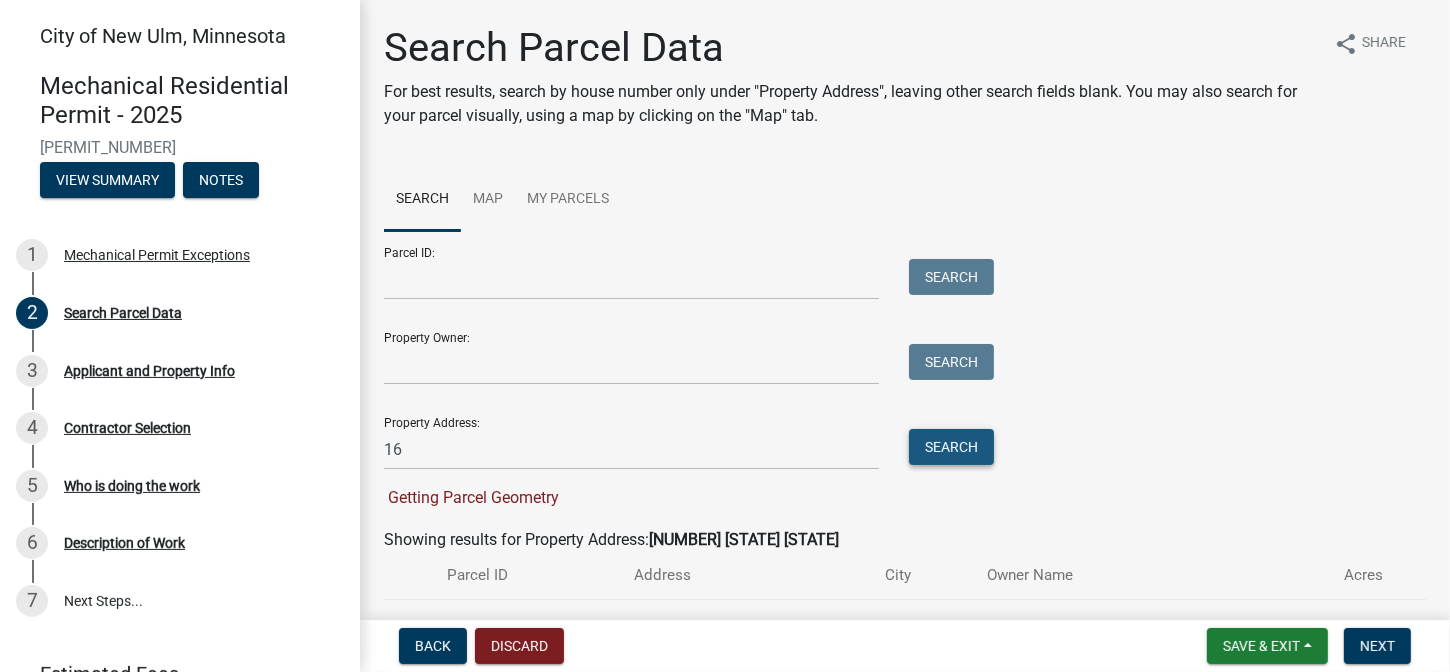 click on "Search" at bounding box center (951, 447) 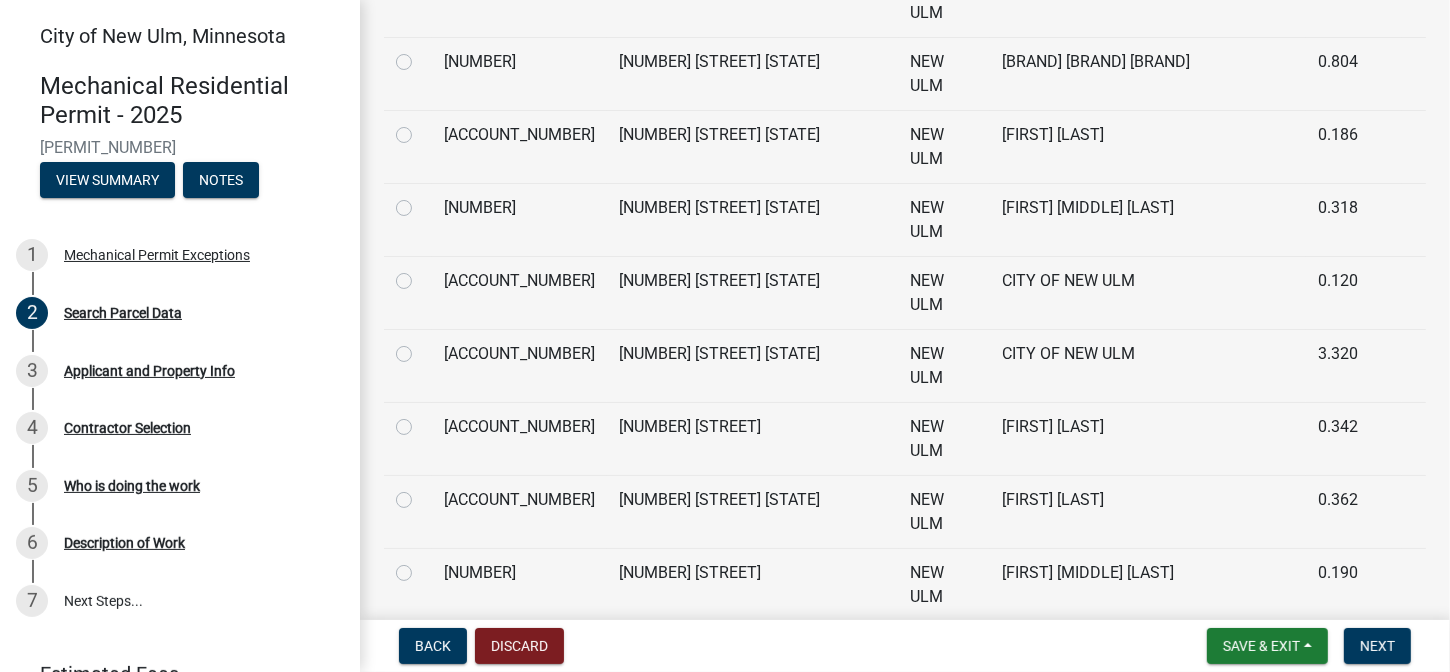 scroll, scrollTop: 6200, scrollLeft: 0, axis: vertical 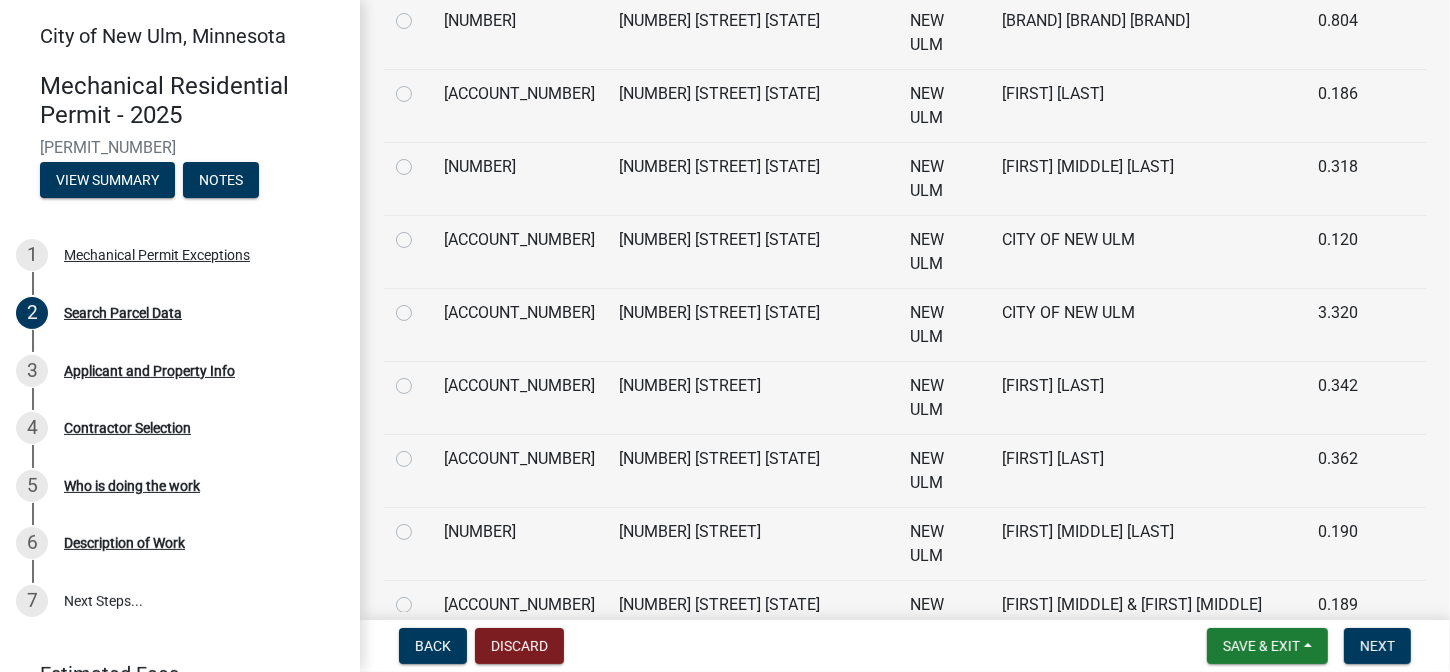 click 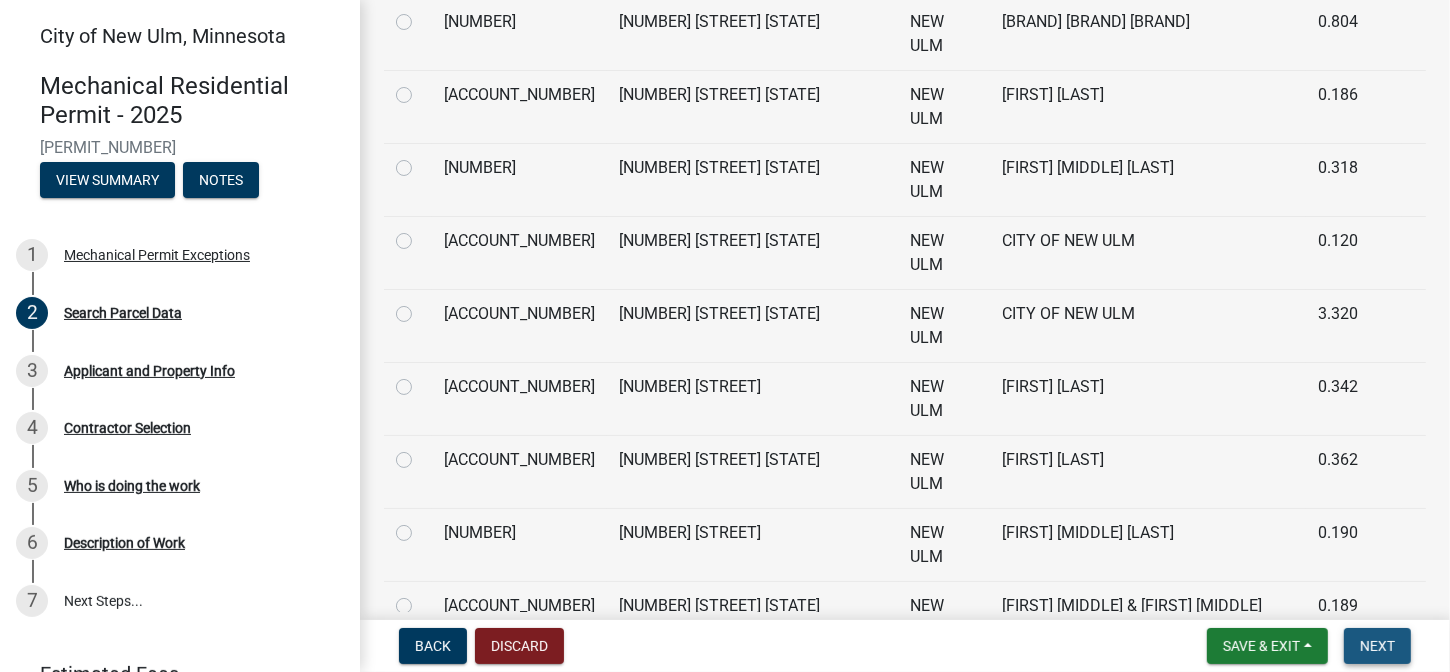 click on "Next" at bounding box center [1377, 646] 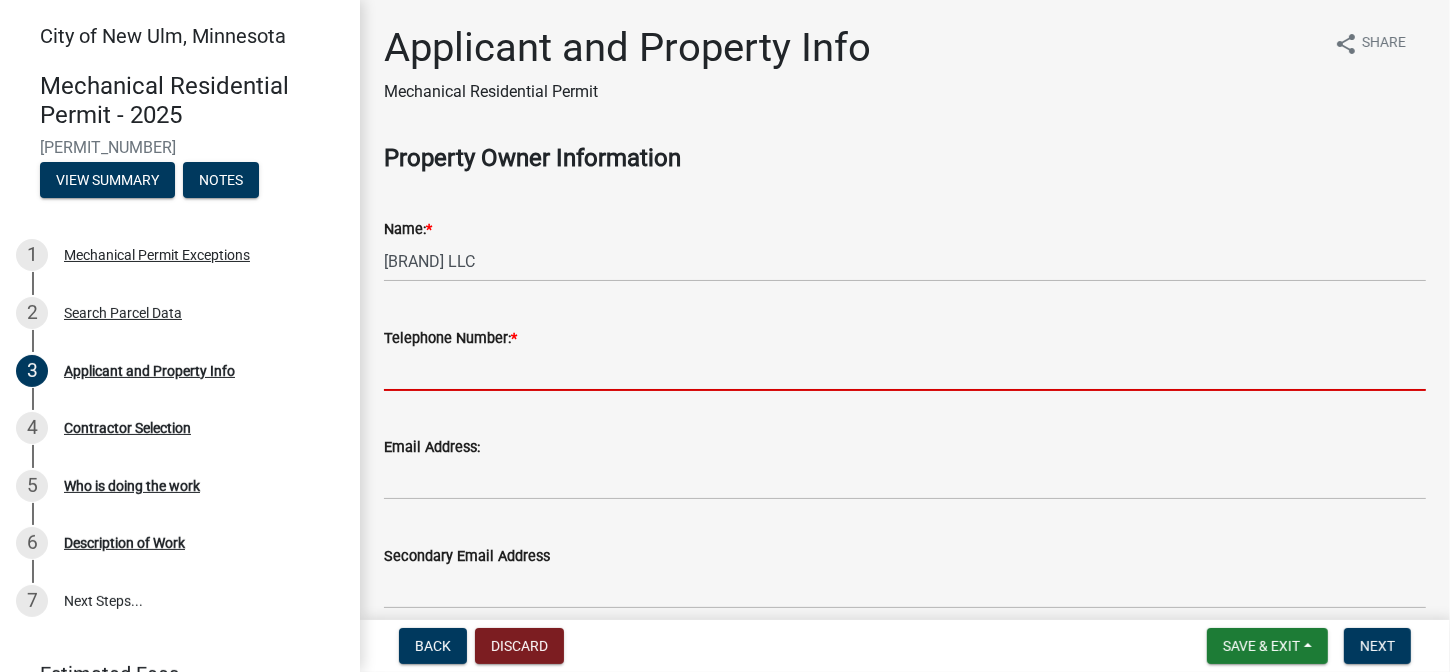 click on "Telephone Number:  *" at bounding box center [905, 370] 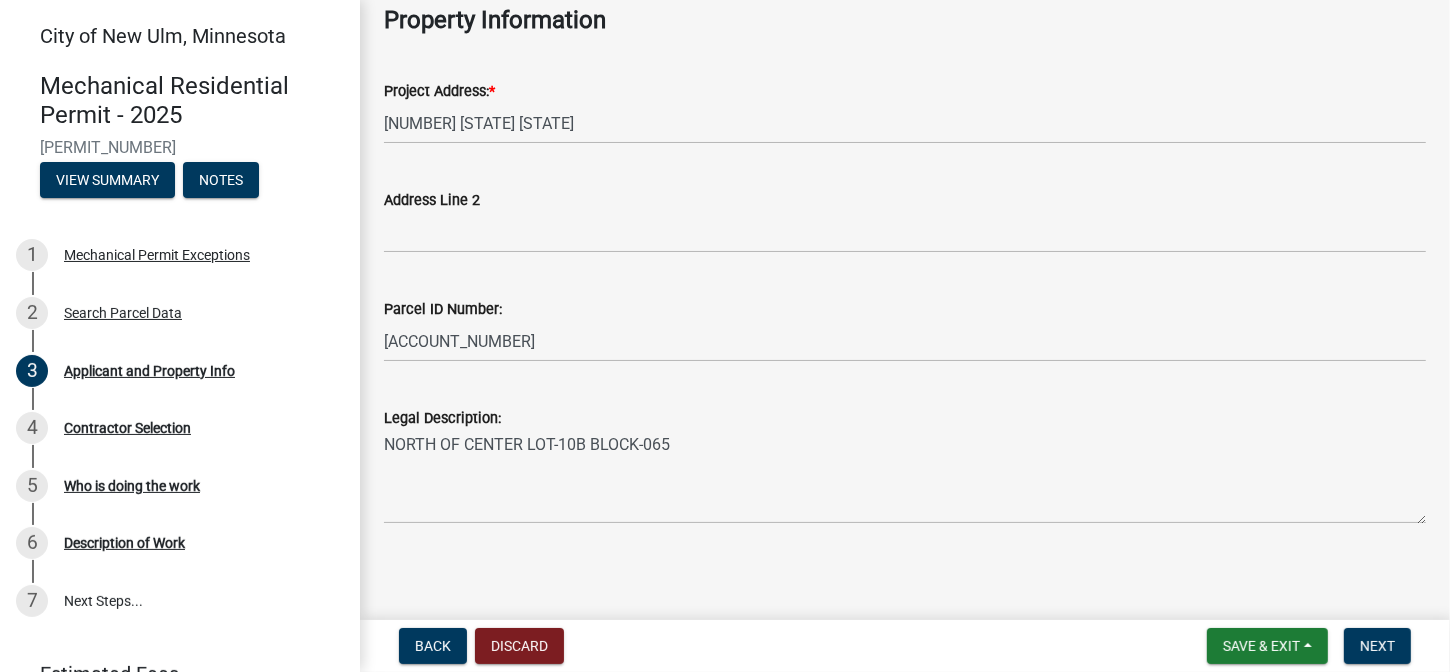scroll, scrollTop: 624, scrollLeft: 0, axis: vertical 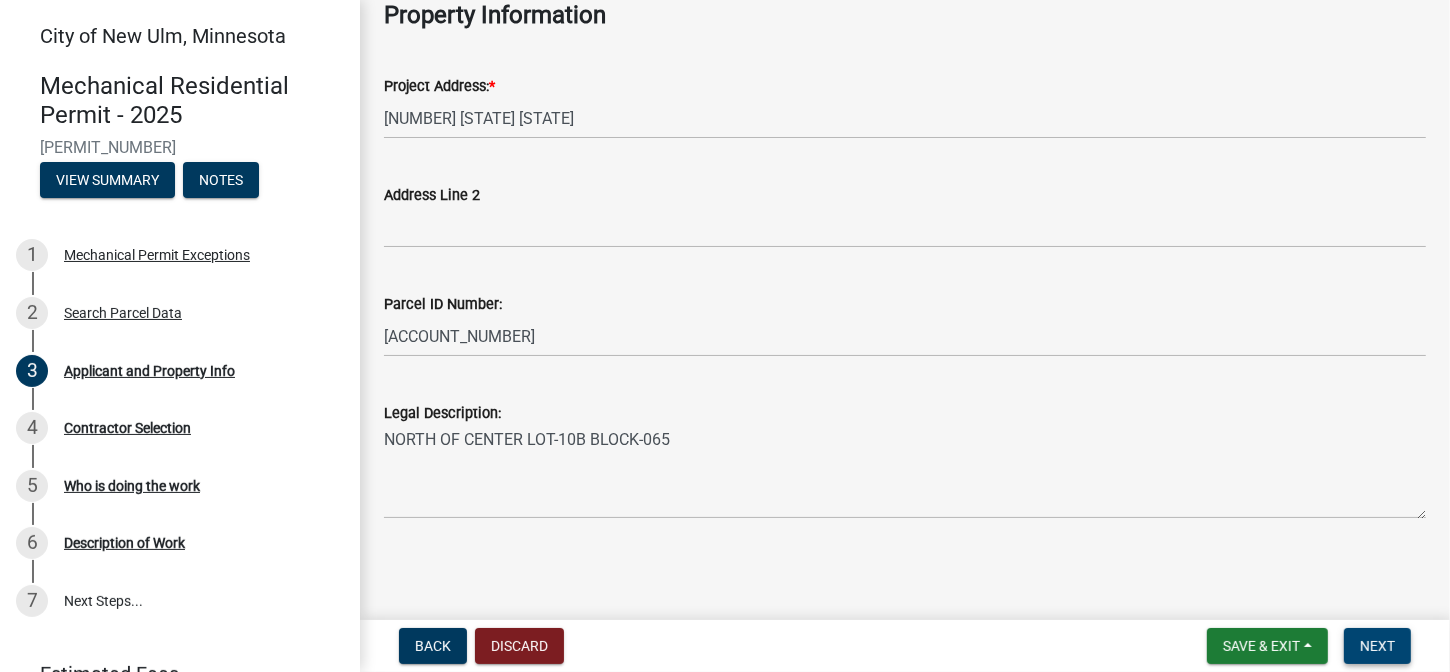 type on "[PHONE]" 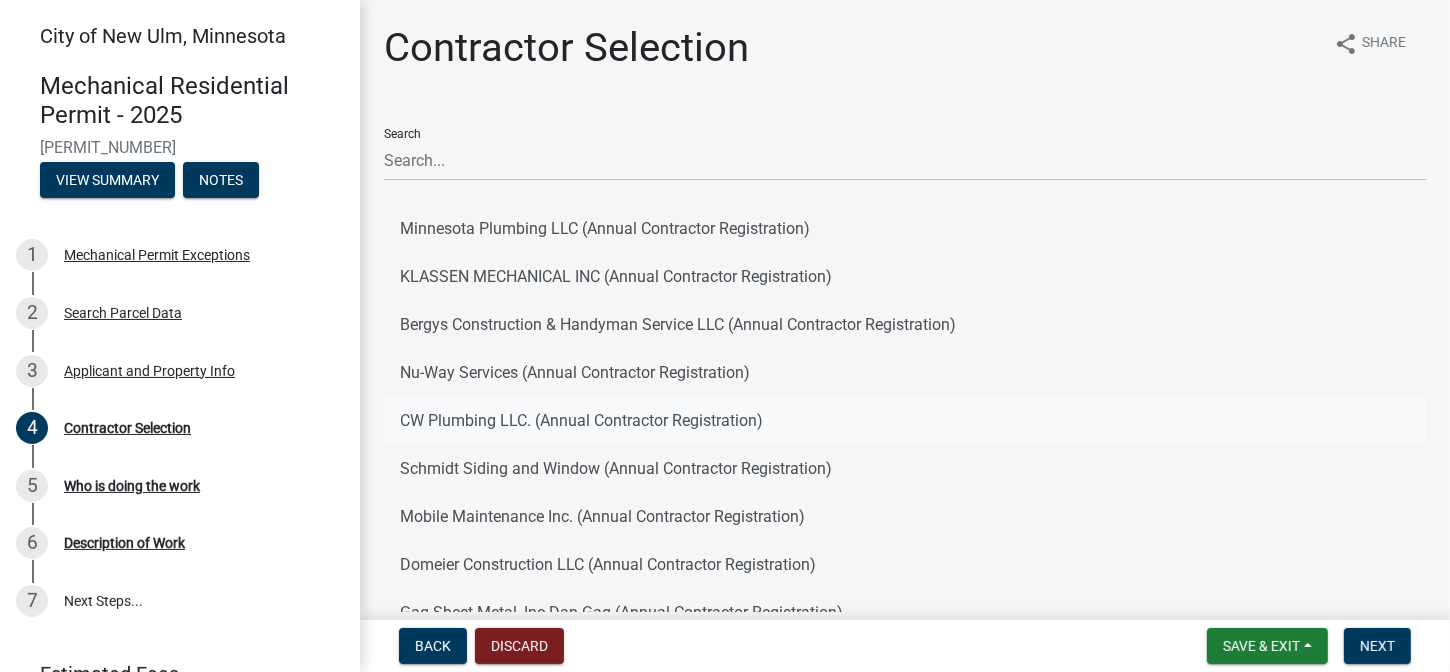 scroll, scrollTop: 242, scrollLeft: 0, axis: vertical 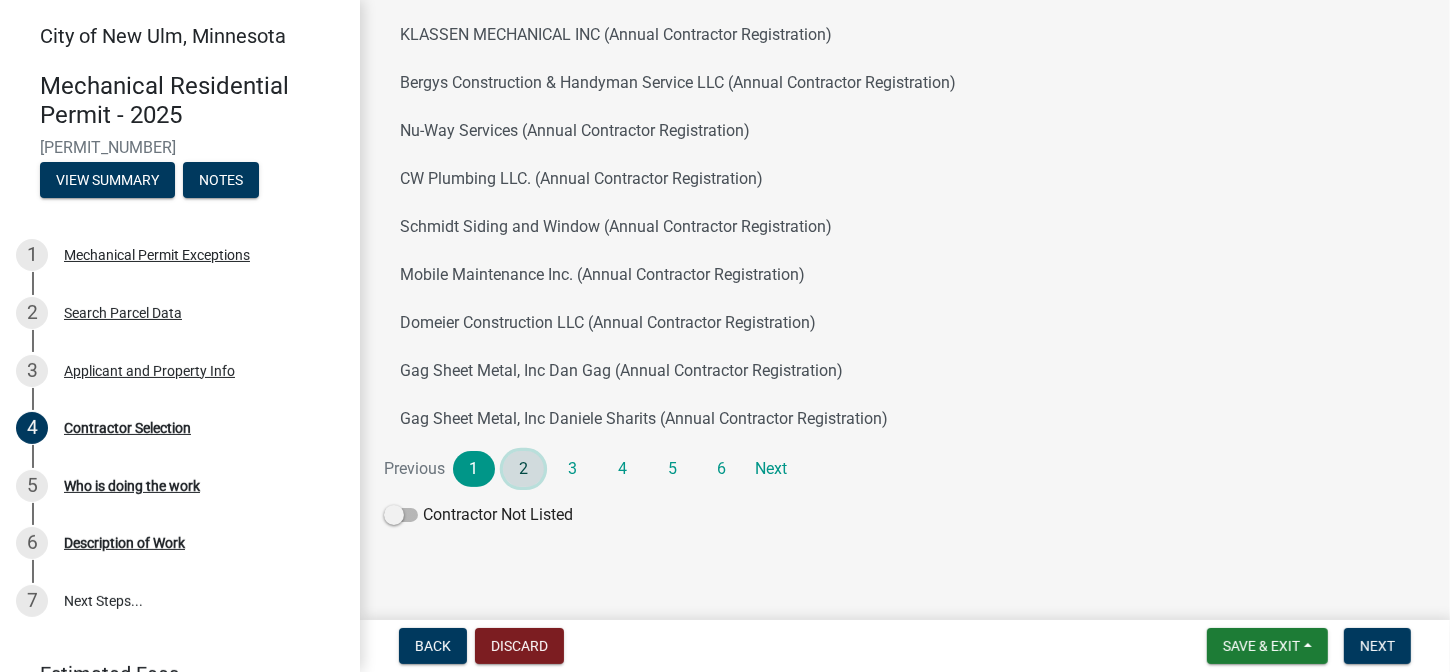 click on "2" 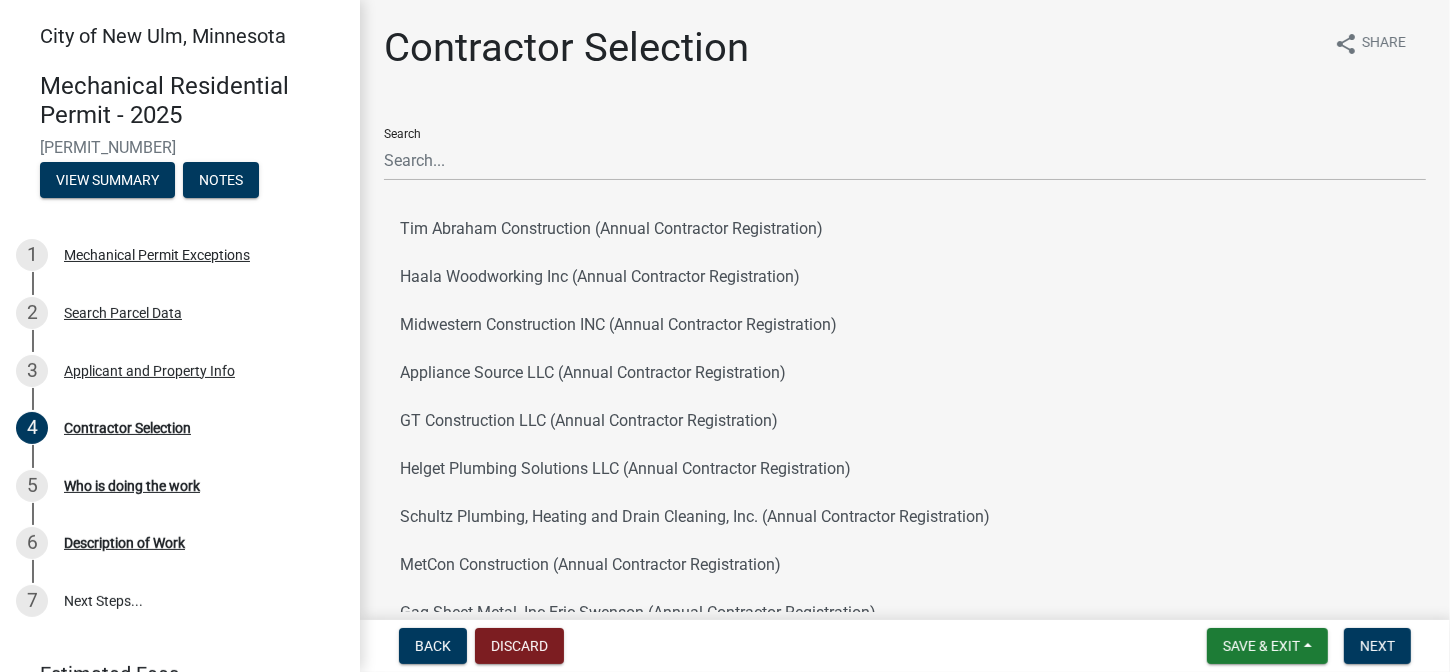 scroll, scrollTop: 242, scrollLeft: 0, axis: vertical 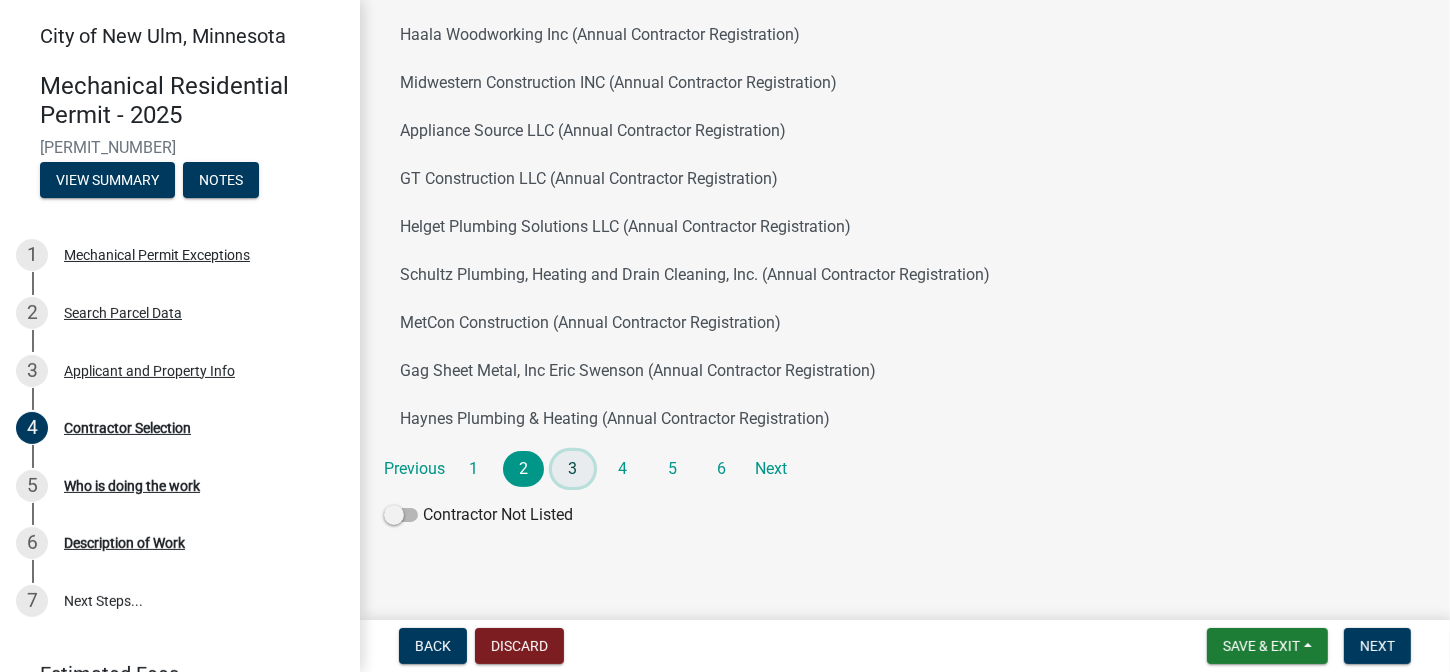 click on "3" 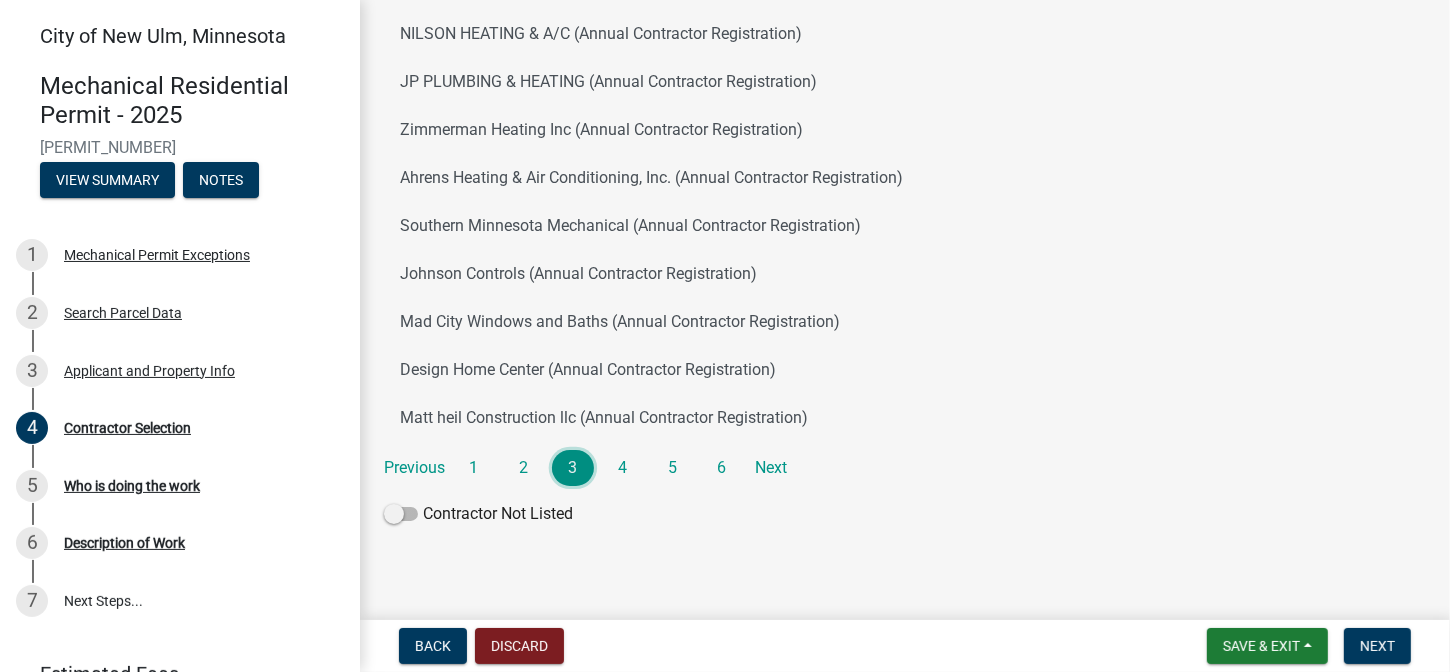 scroll, scrollTop: 242, scrollLeft: 0, axis: vertical 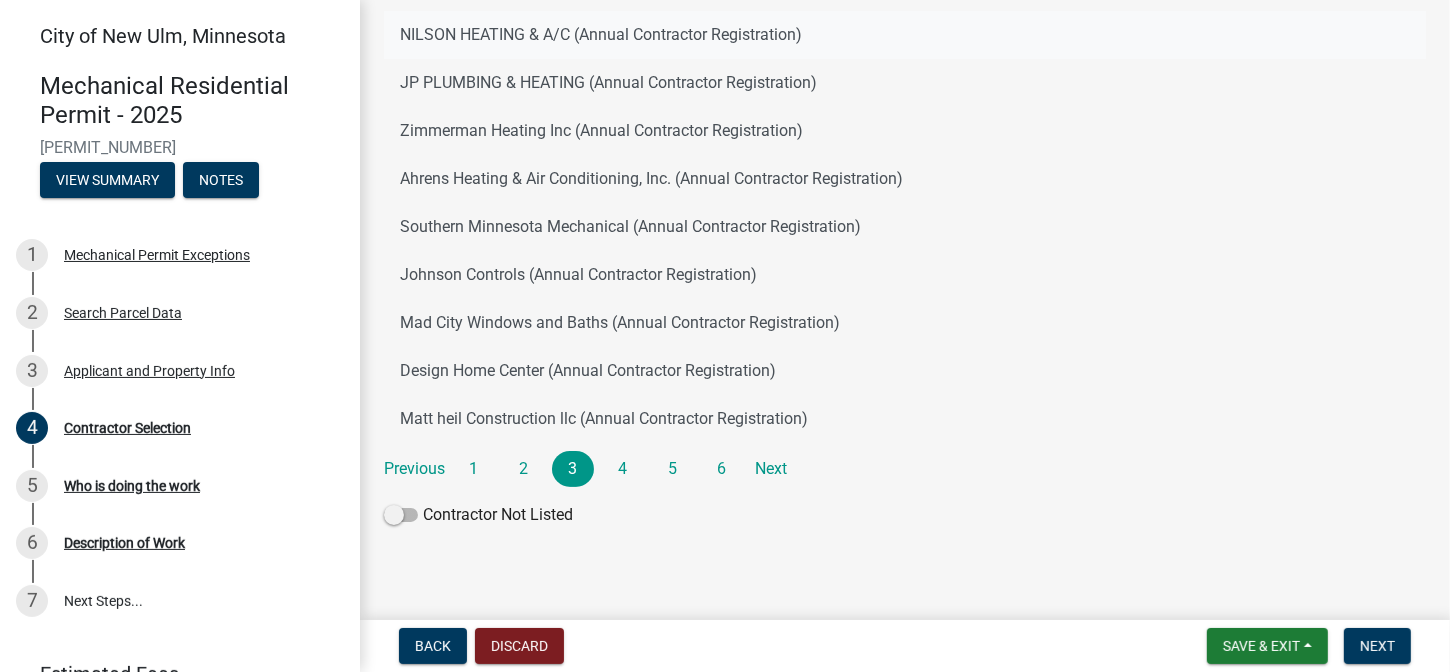 click on "NILSON HEATING & A/C (Annual Contractor Registration)" 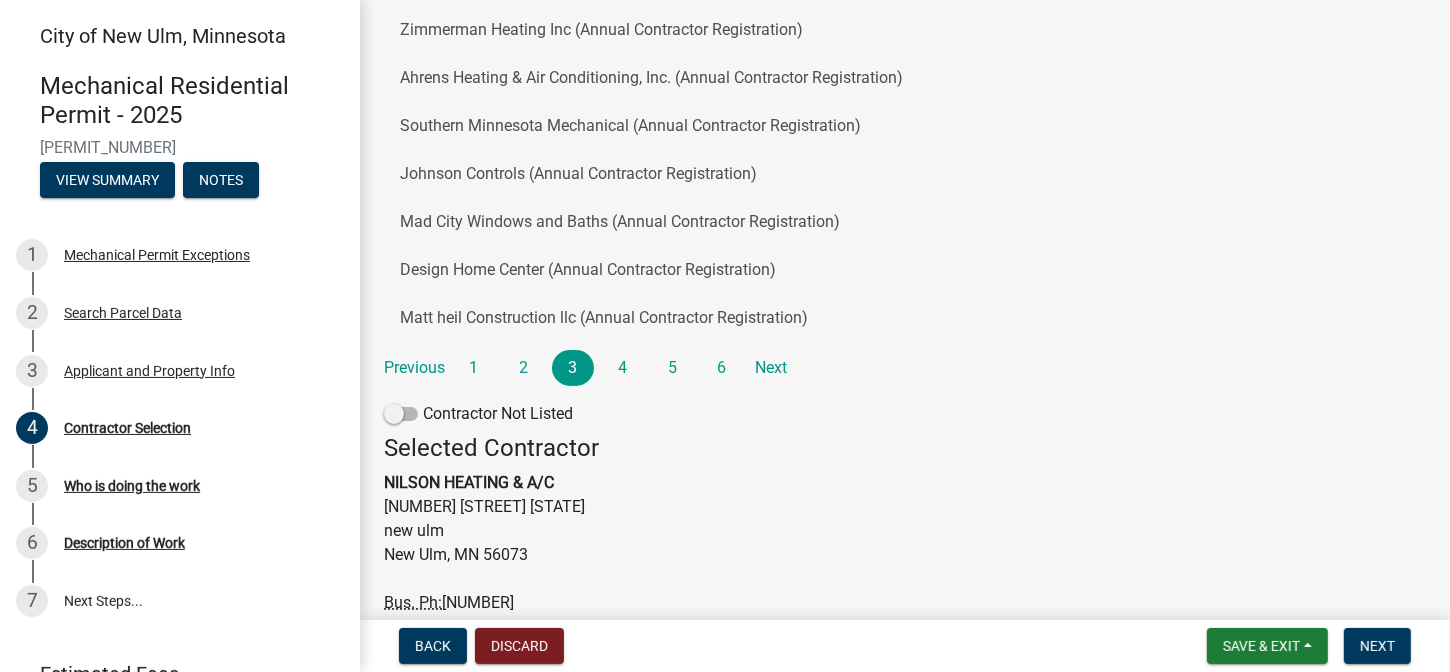 scroll, scrollTop: 511, scrollLeft: 0, axis: vertical 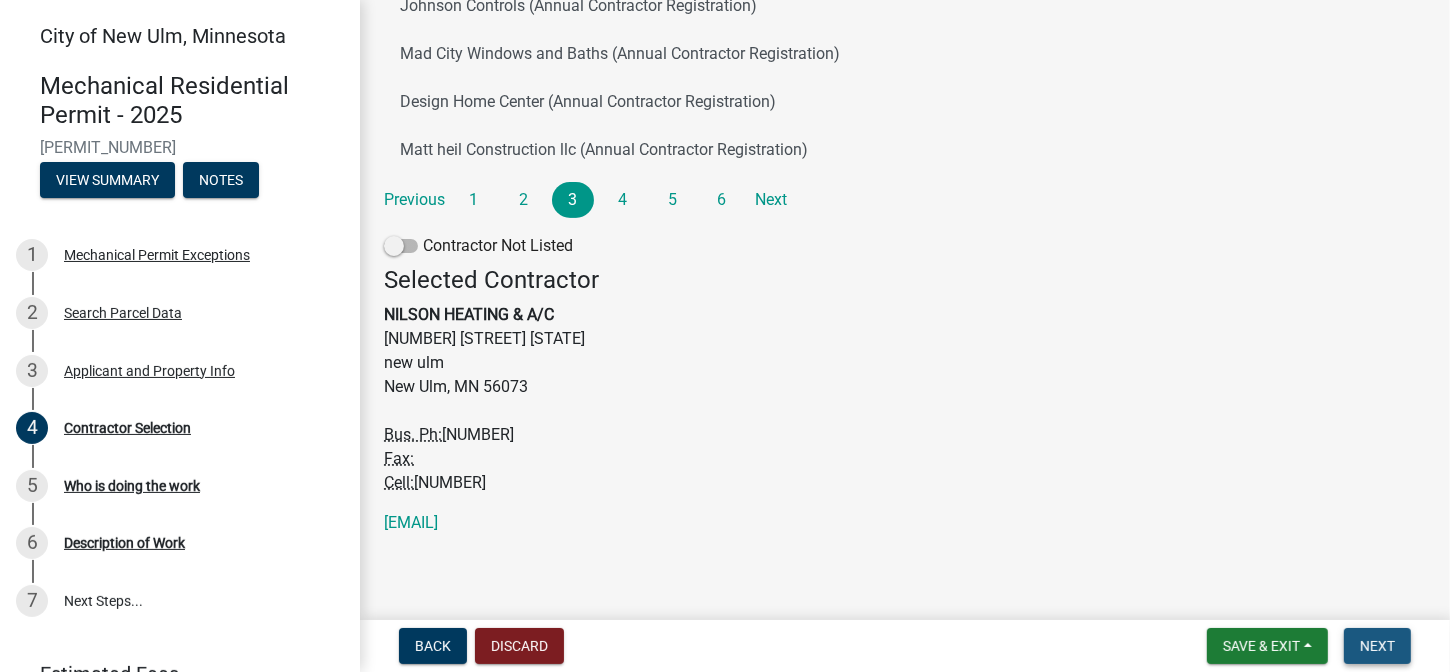 click on "Next" at bounding box center [1377, 646] 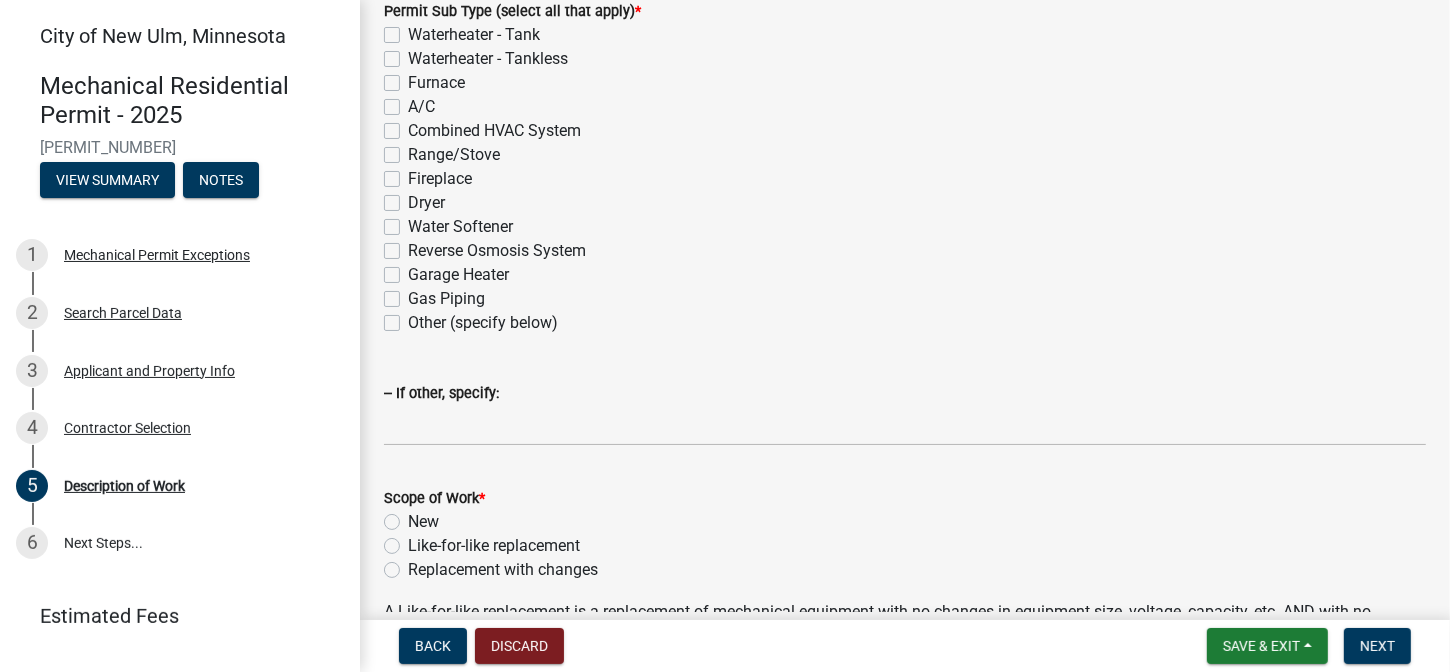 scroll, scrollTop: 299, scrollLeft: 0, axis: vertical 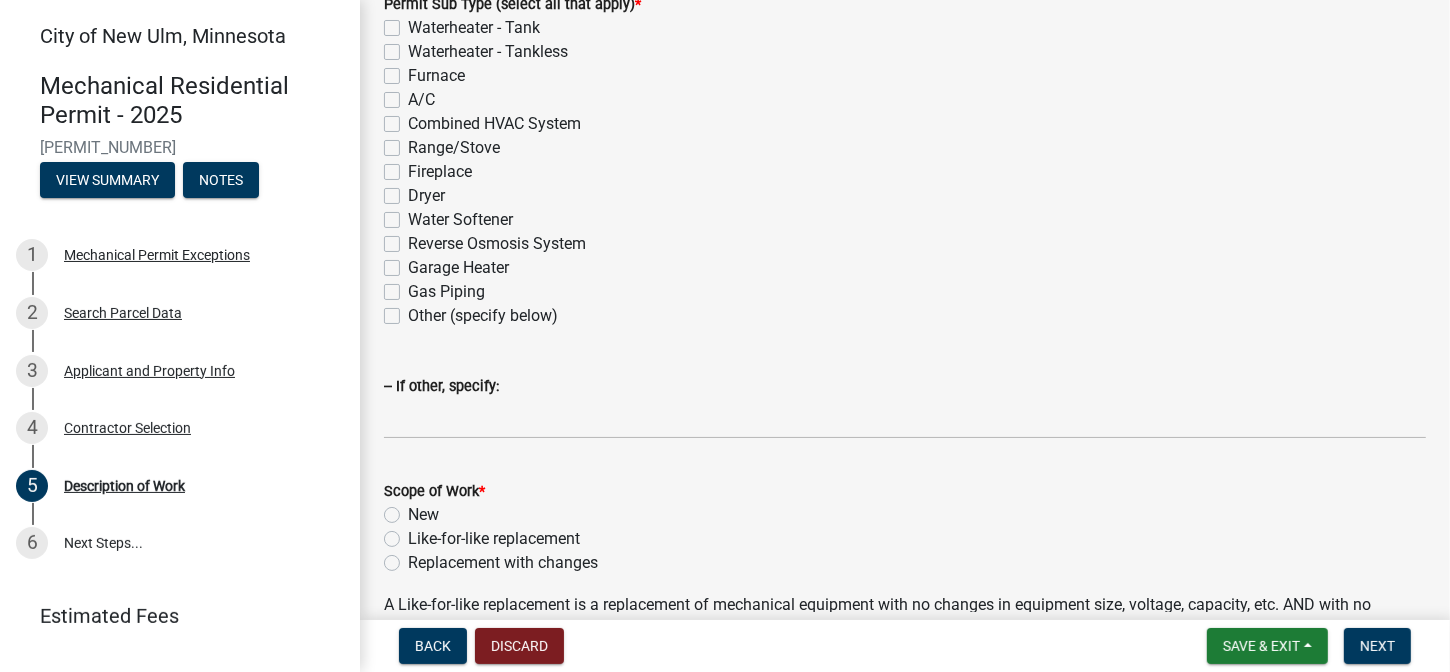 click on "Other (specify below)" 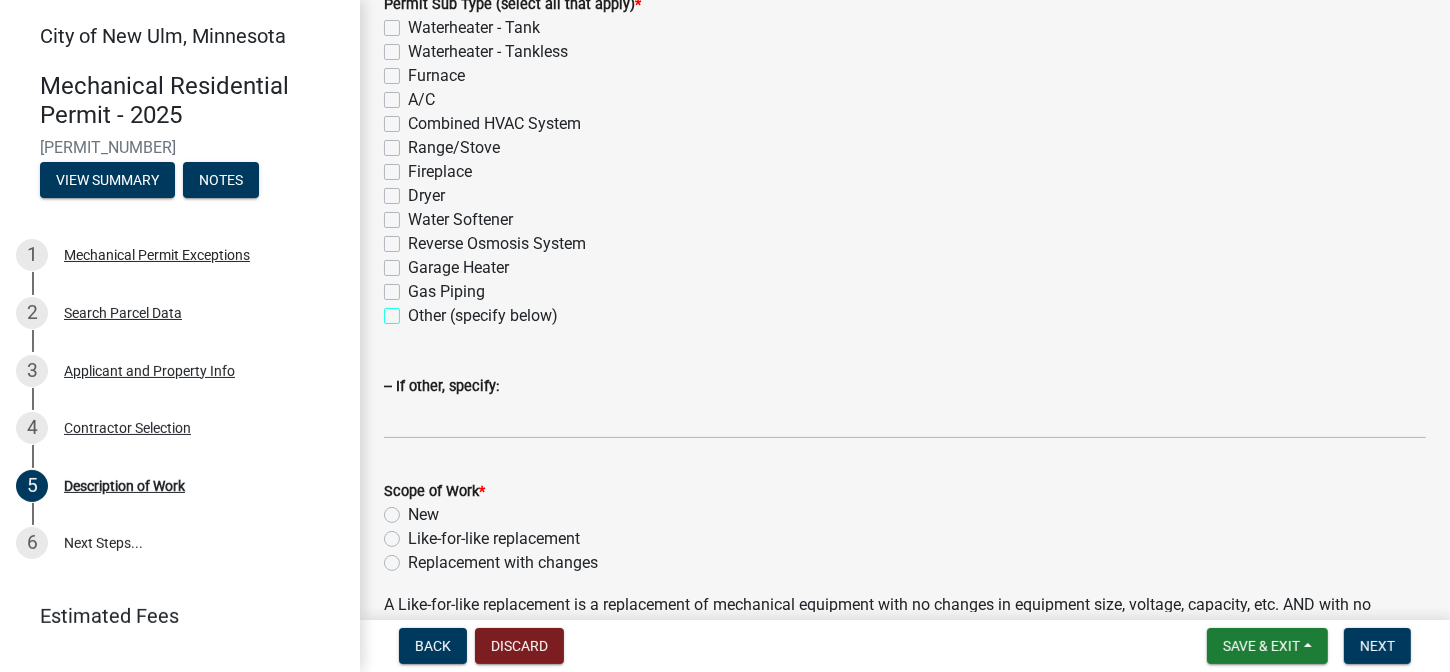 click on "Other (specify below)" at bounding box center (414, 310) 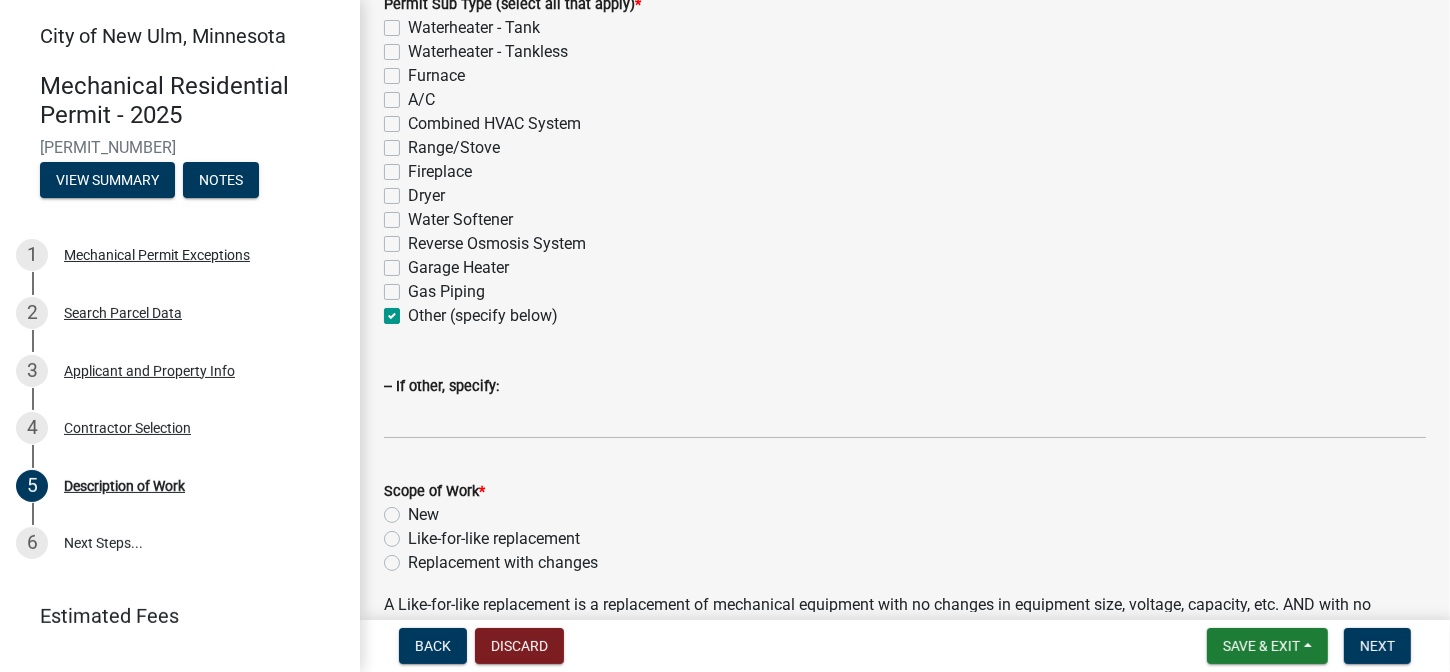 checkbox on "false" 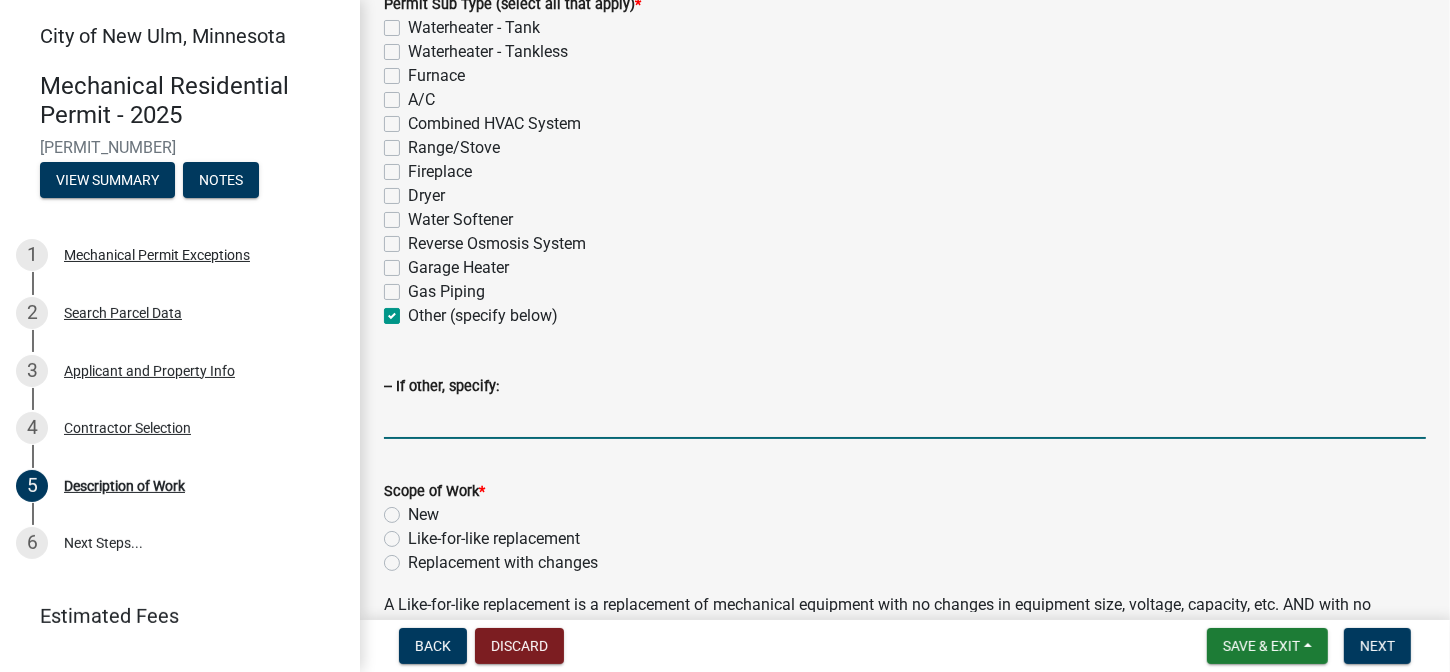 click on "-- If other, specify:" at bounding box center (905, 418) 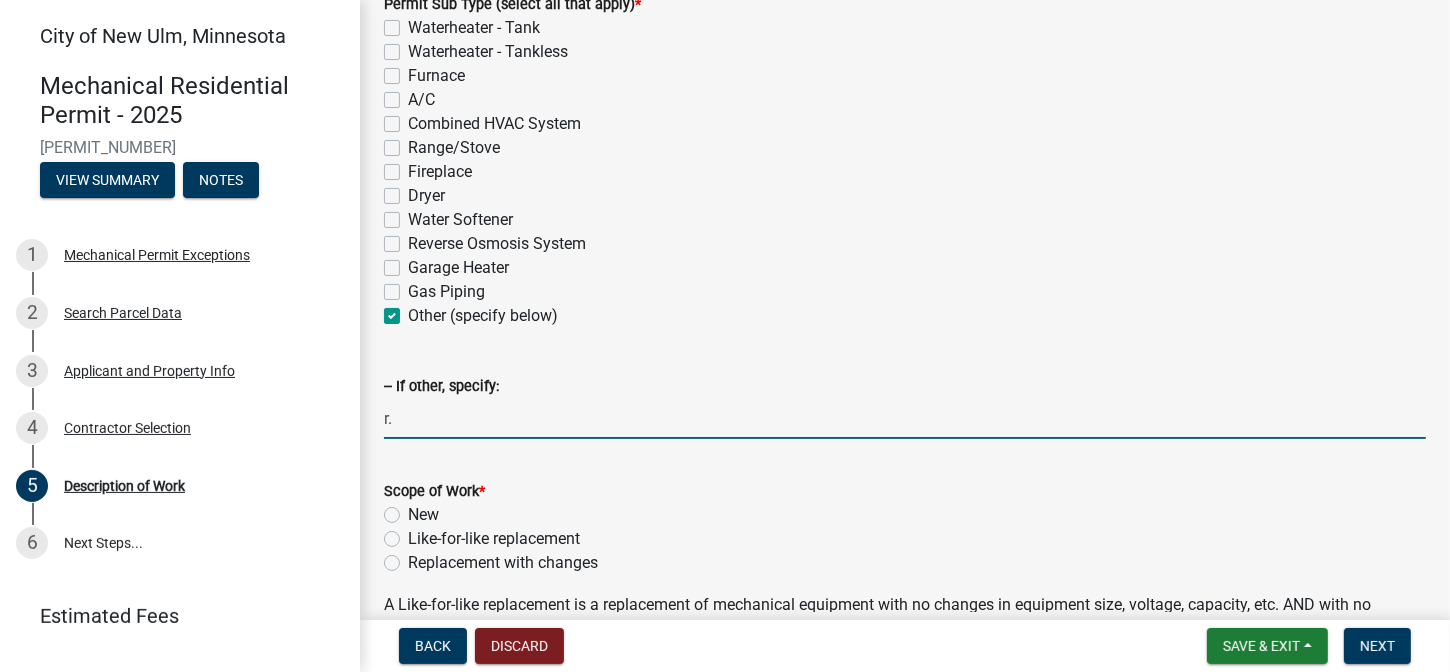 type on "r" 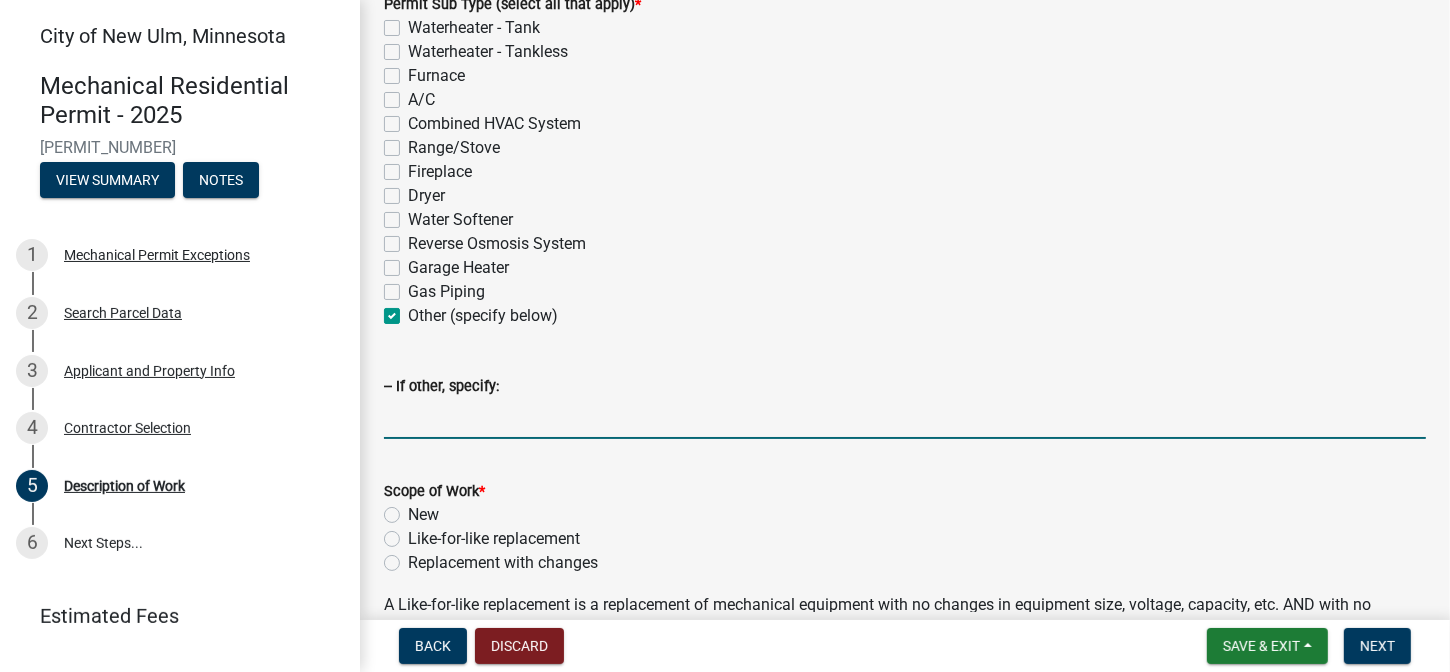 type on "r" 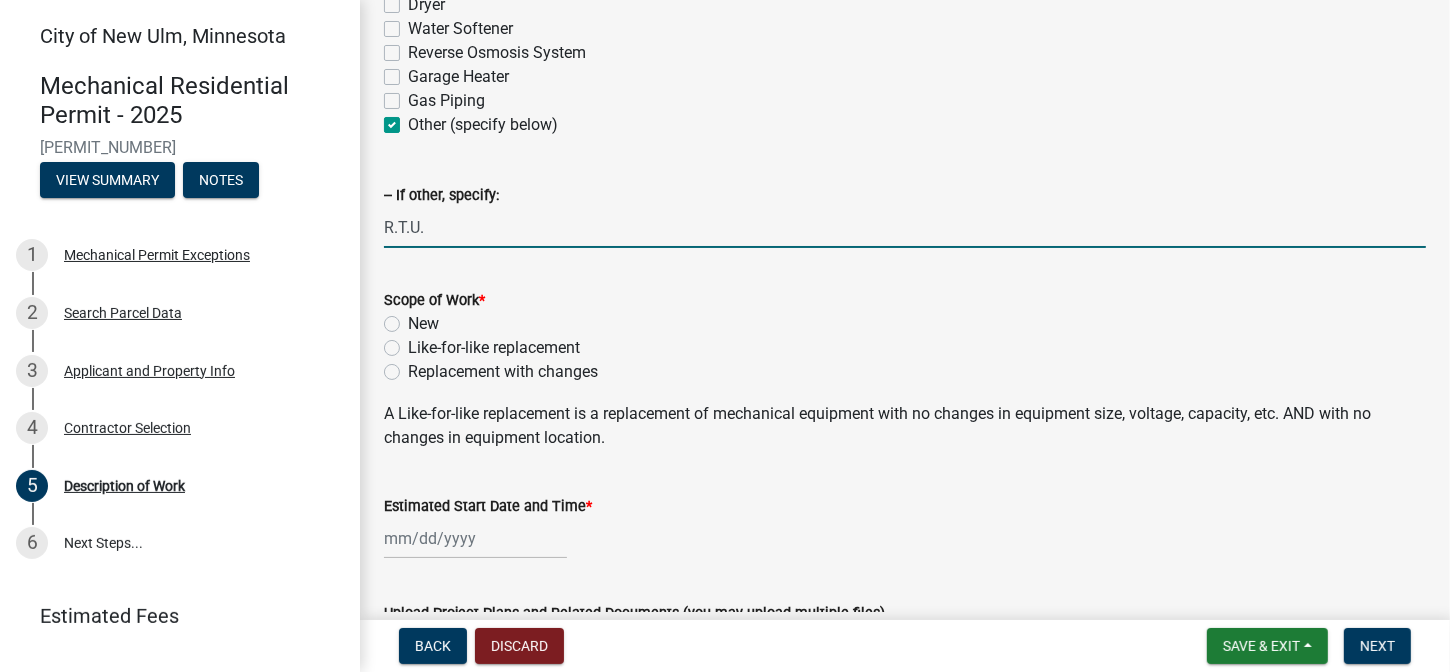 scroll, scrollTop: 500, scrollLeft: 0, axis: vertical 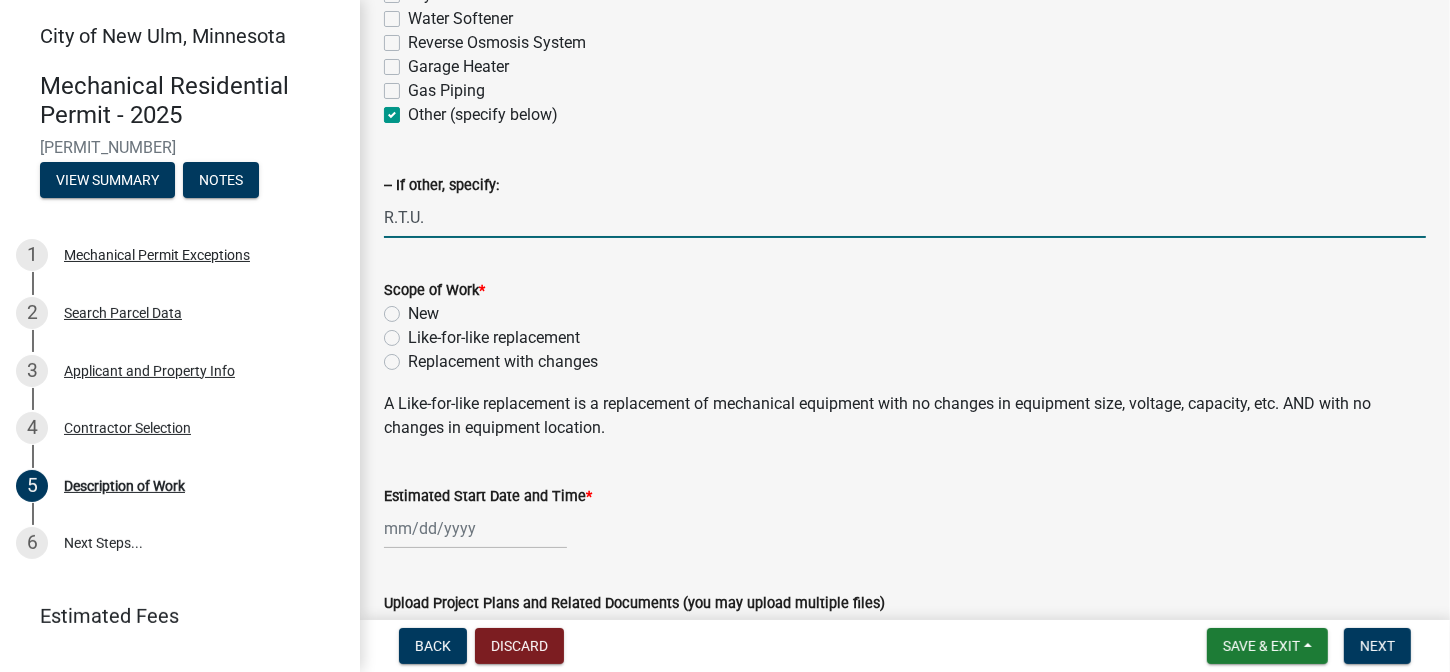 type on "R.T.U." 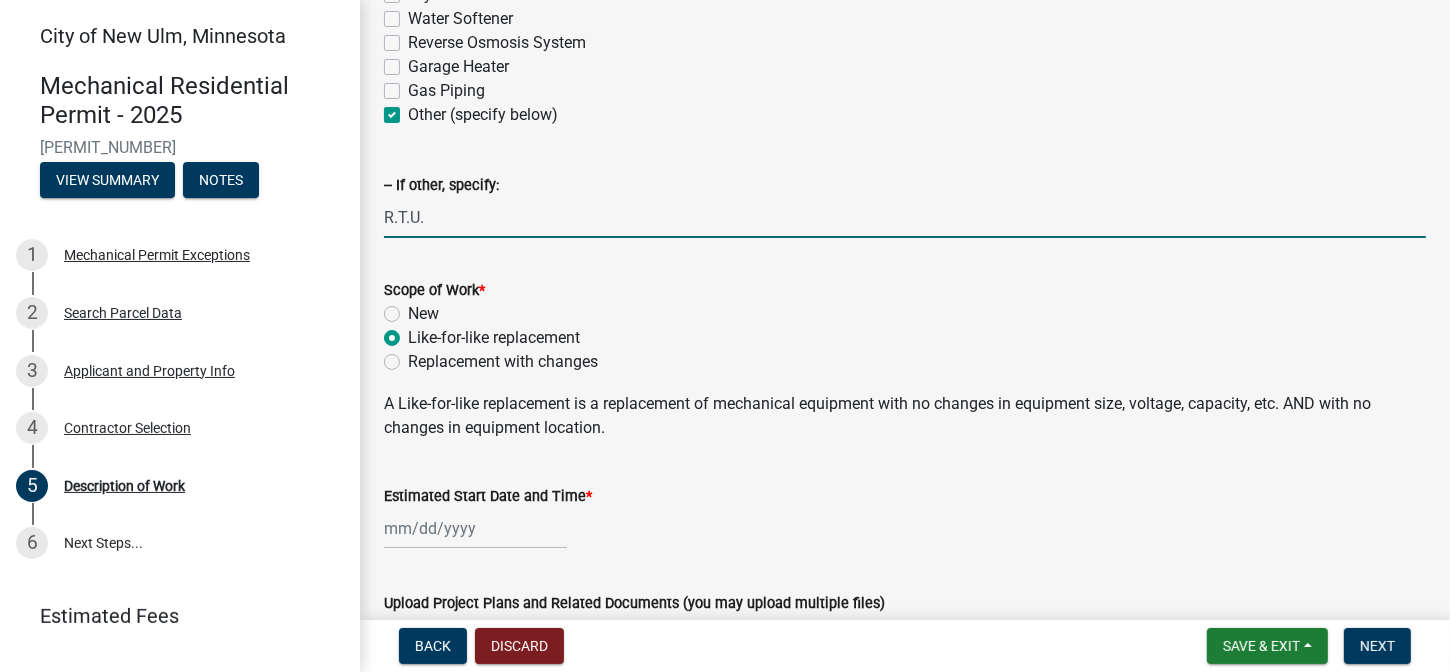 radio on "true" 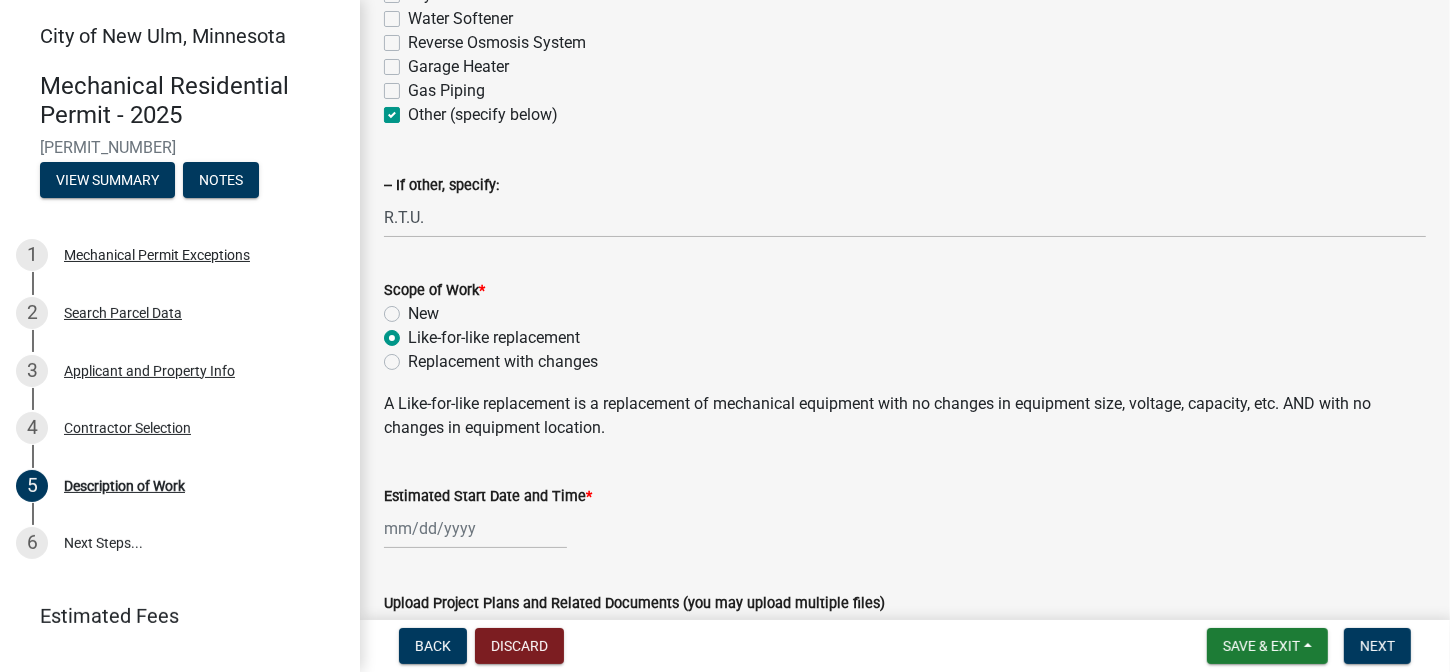 scroll, scrollTop: 679, scrollLeft: 0, axis: vertical 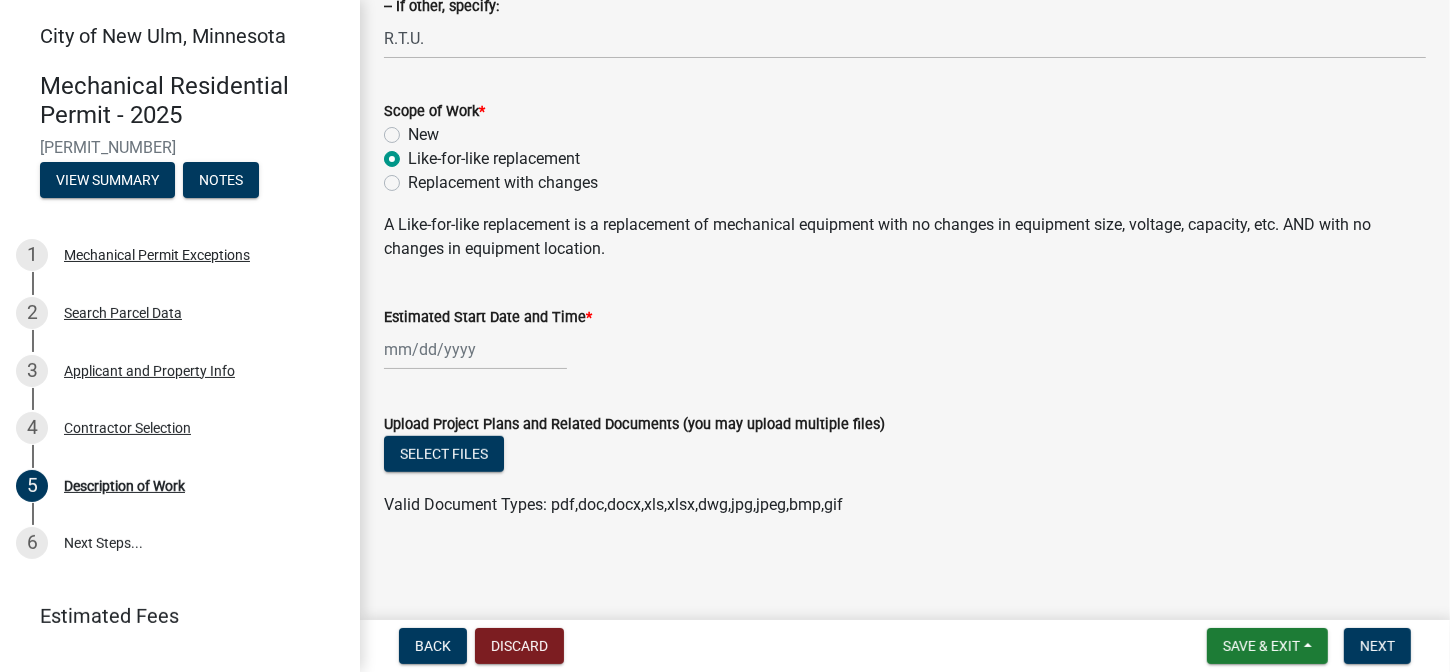 select on "8" 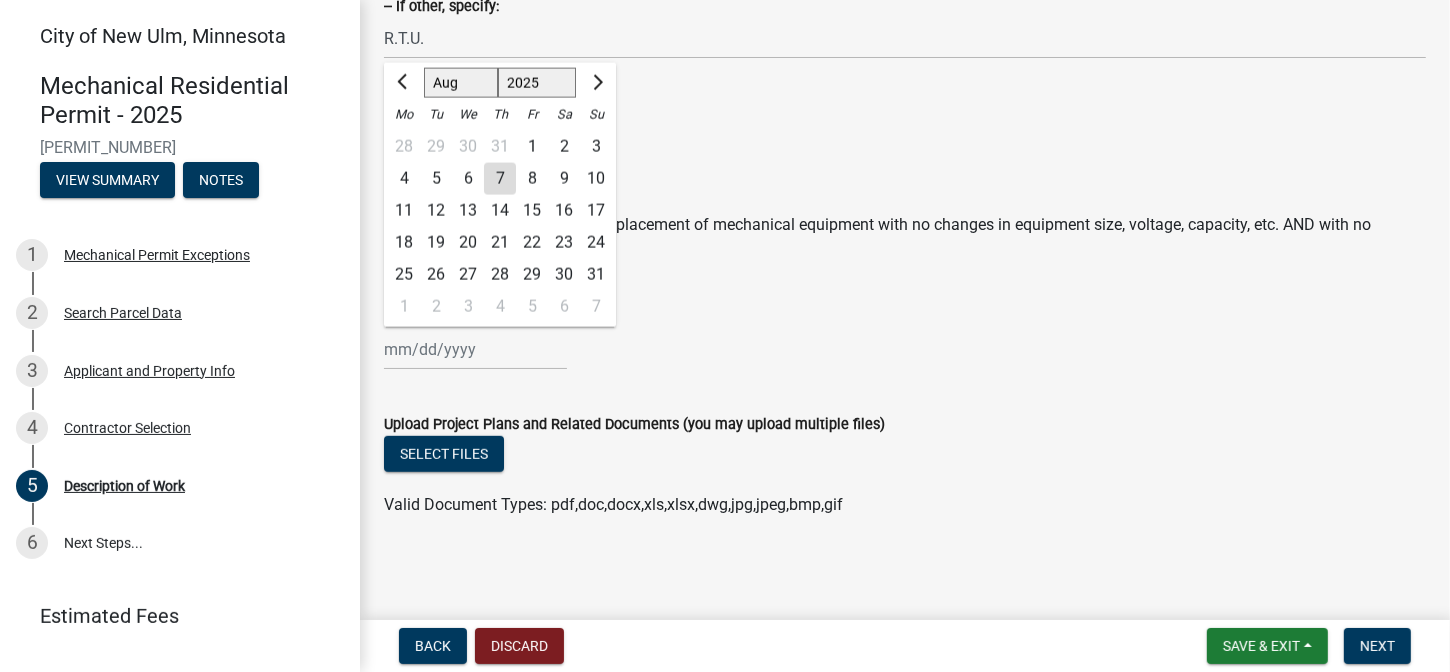 click on "Jan Feb Mar Apr May Jun Jul Aug Sep Oct Nov Dec 1525 1526 1527 1528 1529 1530 1531 1532 1533 1534 1535 1536 1537 1538 1539 1540 1541 1542 1543 1544 1545 1546 1547 1548 1549 1550 1551 1552 1553 1554 1555 1556 1557 1558 1559 1560 1561 1562 1563 1564 1565 1566 1567 1568 1569 1570 1571 1572 1573 1574 1575 1576 1577 1578 1579 1580 1581 1582 1583 1584 1585 1586 1587 1588 1589 1590 1591 1592 1593 1594 1595 1596 1597 1598 1599 1600 1601 1602 1603 1604 1605 1606 1607 1608 1609 1610 1611 1612 1613 1614 1615 1616 1617 1618 1619 1620 1621 1622 1623 1624 1625 1626 1627 1628 1629 1630 1631 1632 1633 1634 1635 1636 1637 1638 1639 1640 1641 1642 1643 1644 1645 1646 1647 1648 1649 1650 1651 1652 1653 1654 1655 1656 1657 1658 1659 1660 1661 1662 1663 1664 1665 1666 1667 1668 1669 1670 1671 1672 1673 1674 1675 1676 1677 1678 1679 1680 1681 1682 1683 1684 1685 1686 1687 1688 1689 1690 1691 1692 1693 1694 1695 1696 1697 1698 1699 1700 1701 1702 1703 1704 1705 1706 1707 1708 1709 1710 1711 1712 1713 1714 1715 1716 1717 1718 1719 1" 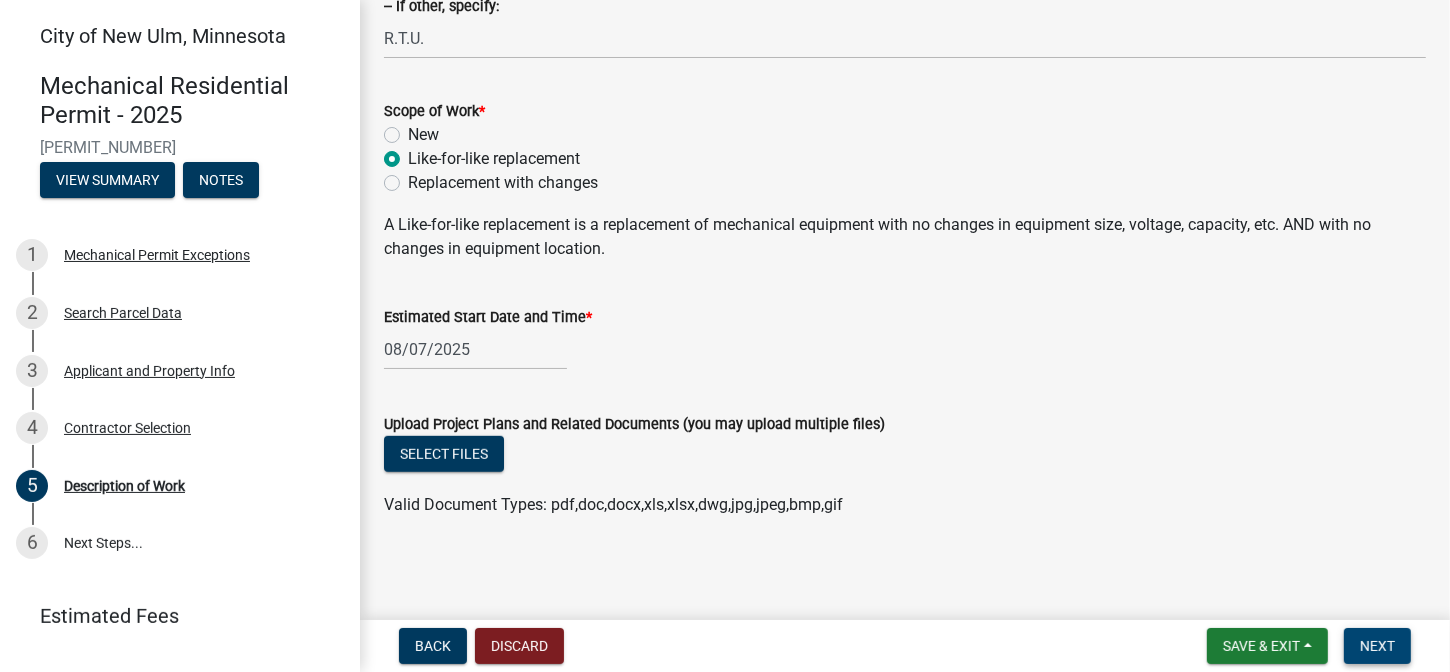 click on "Next" at bounding box center (1377, 646) 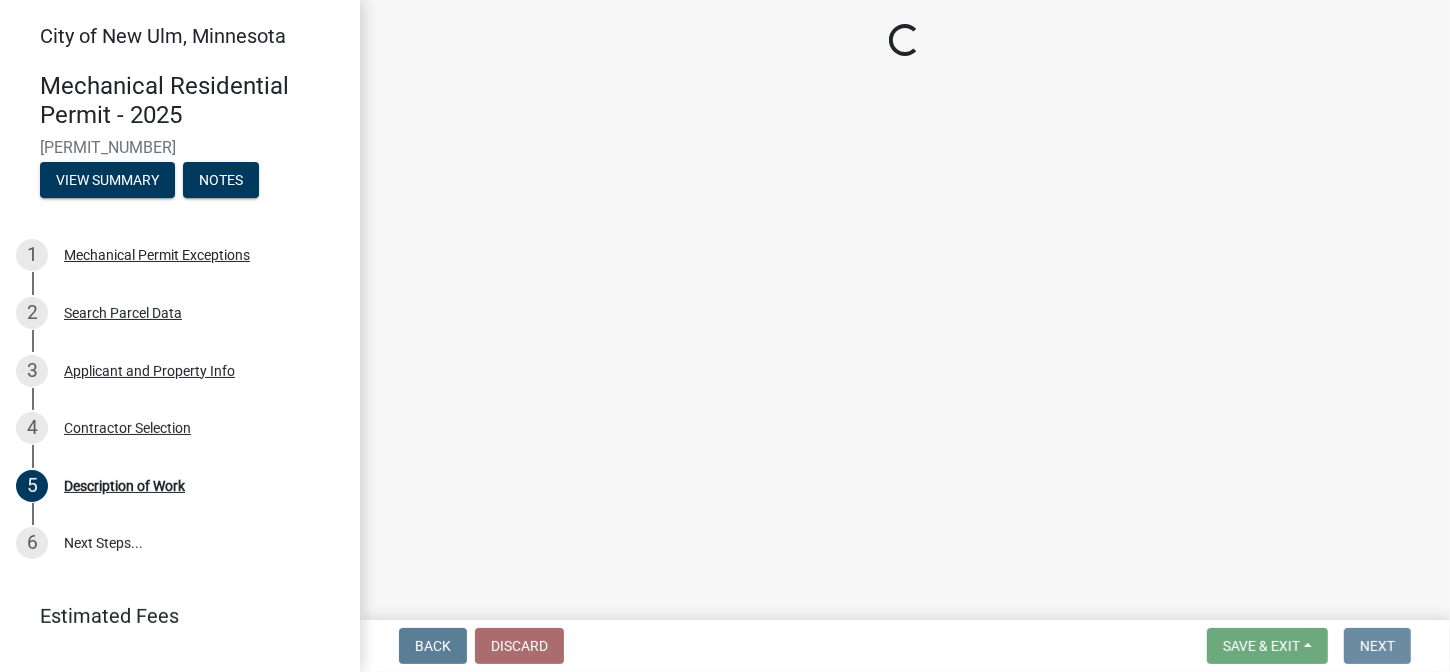 scroll, scrollTop: 0, scrollLeft: 0, axis: both 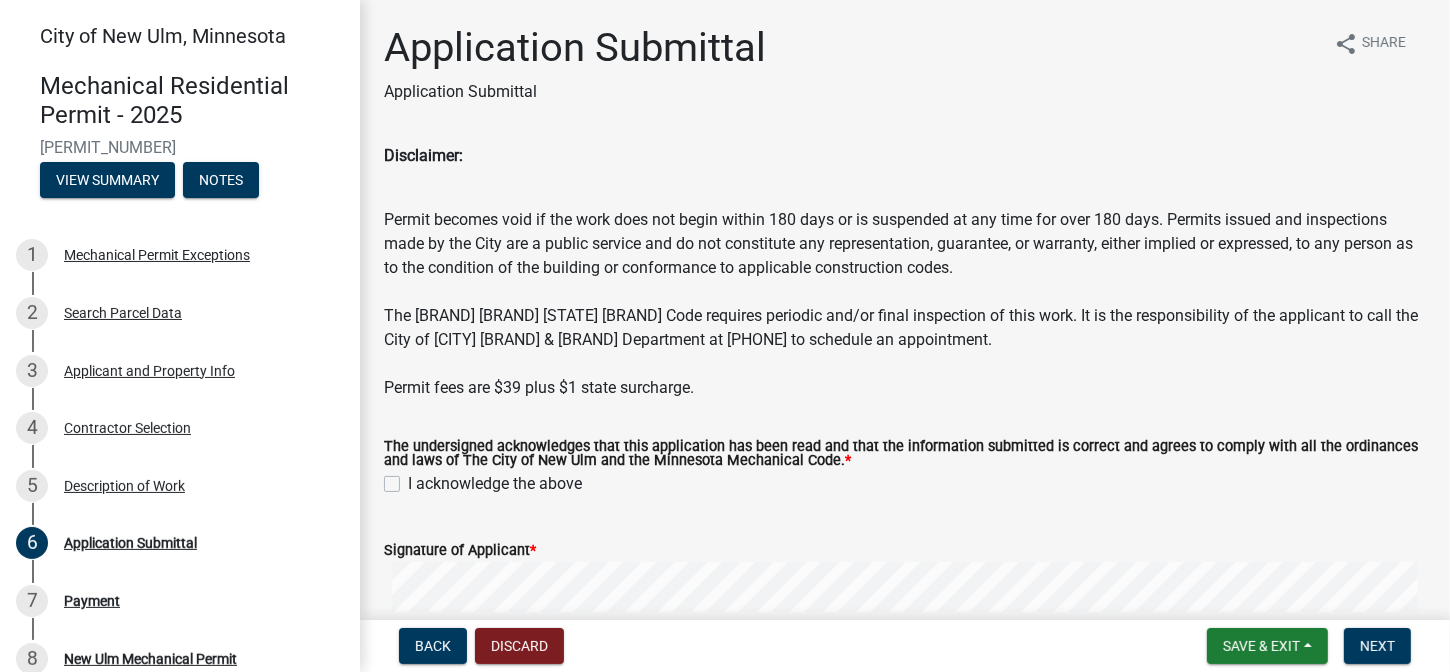 click on "The undersigned acknowledges that this application has been read and that the information submitted is correct and agrees to comply with all the ordinances and laws of The City of [CITY] and the Minnesota Mechanical Code. * I acknowledge the above" 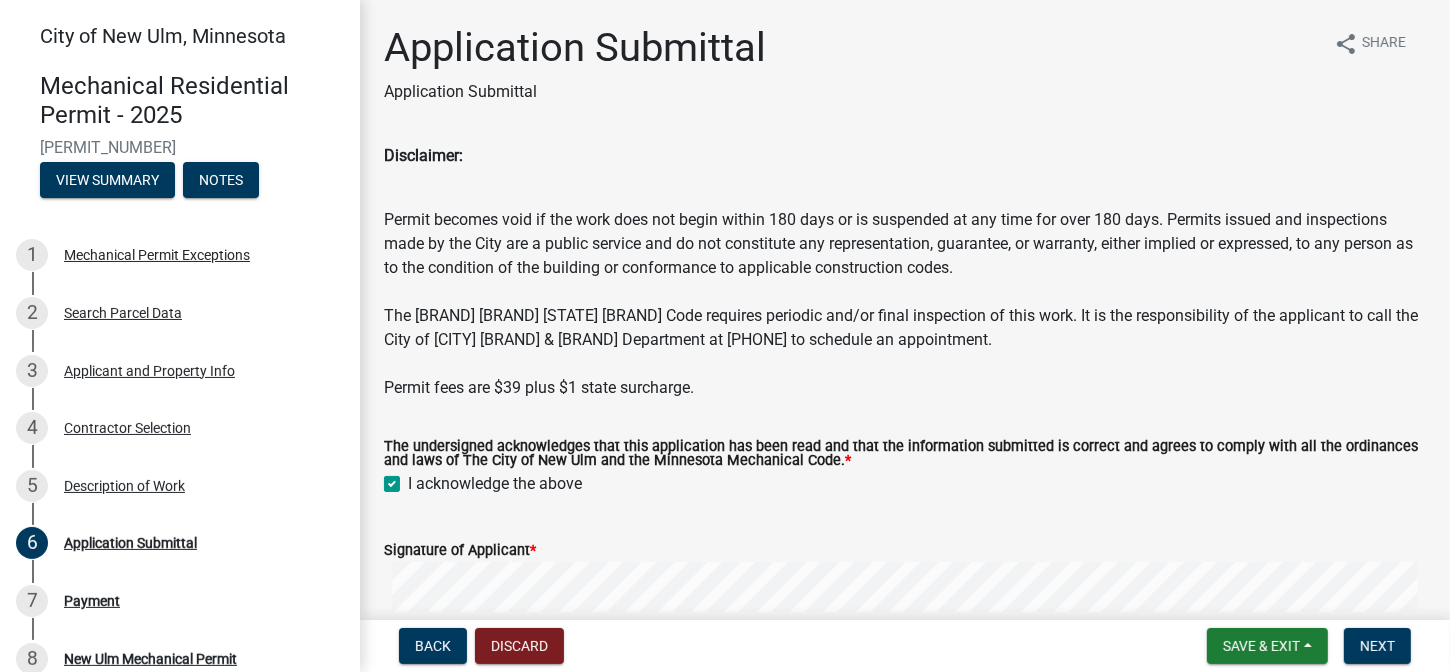 checkbox on "true" 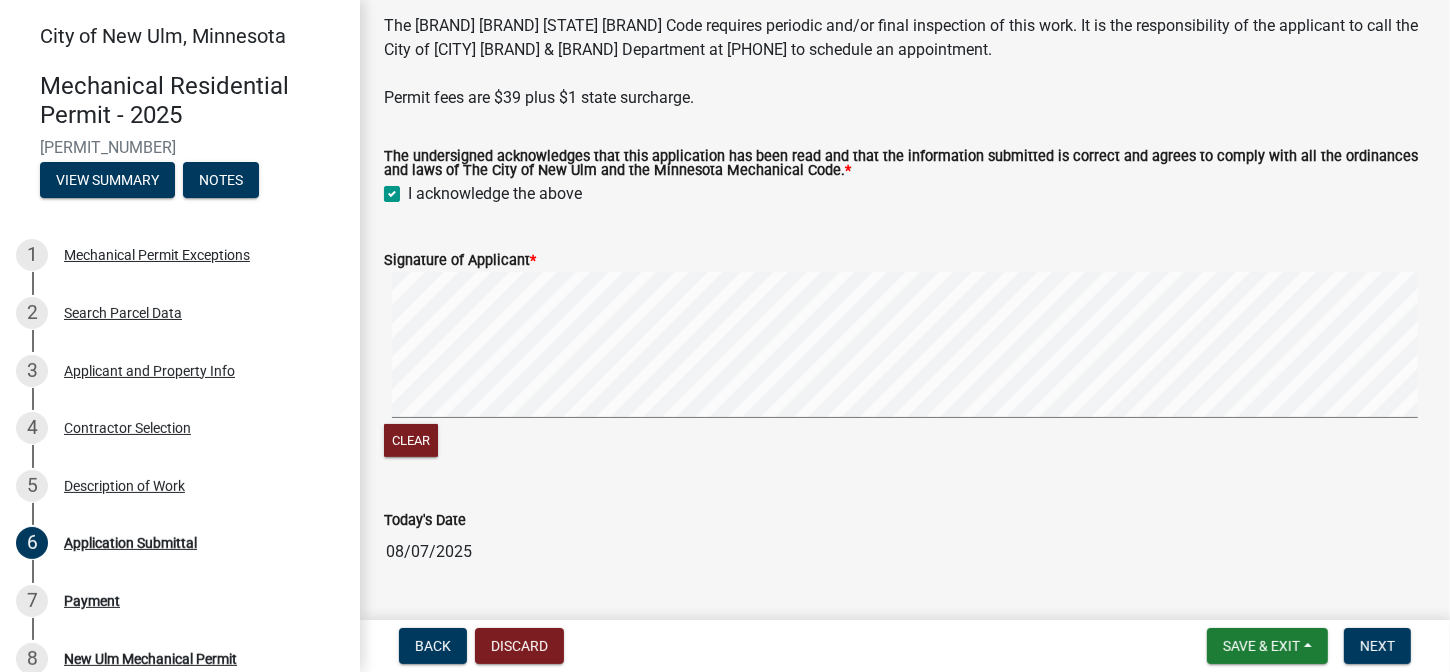 scroll, scrollTop: 299, scrollLeft: 0, axis: vertical 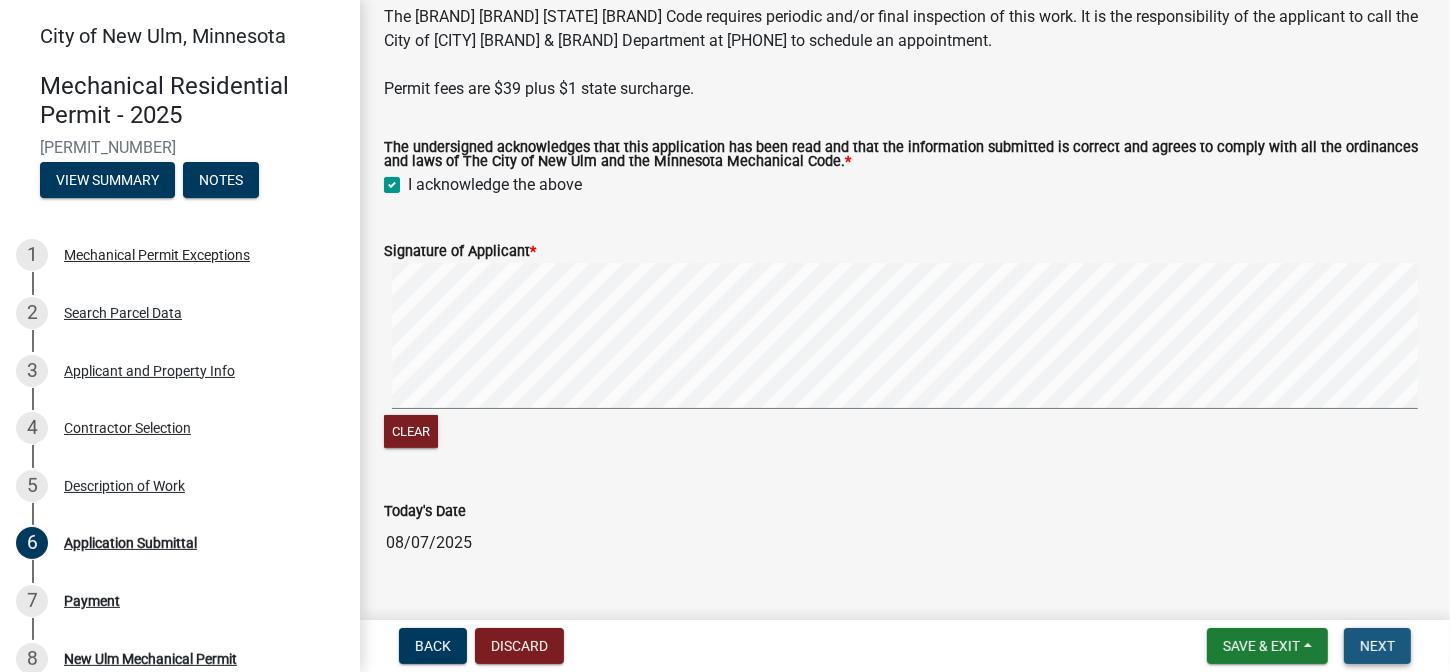 click on "Next" at bounding box center (1377, 646) 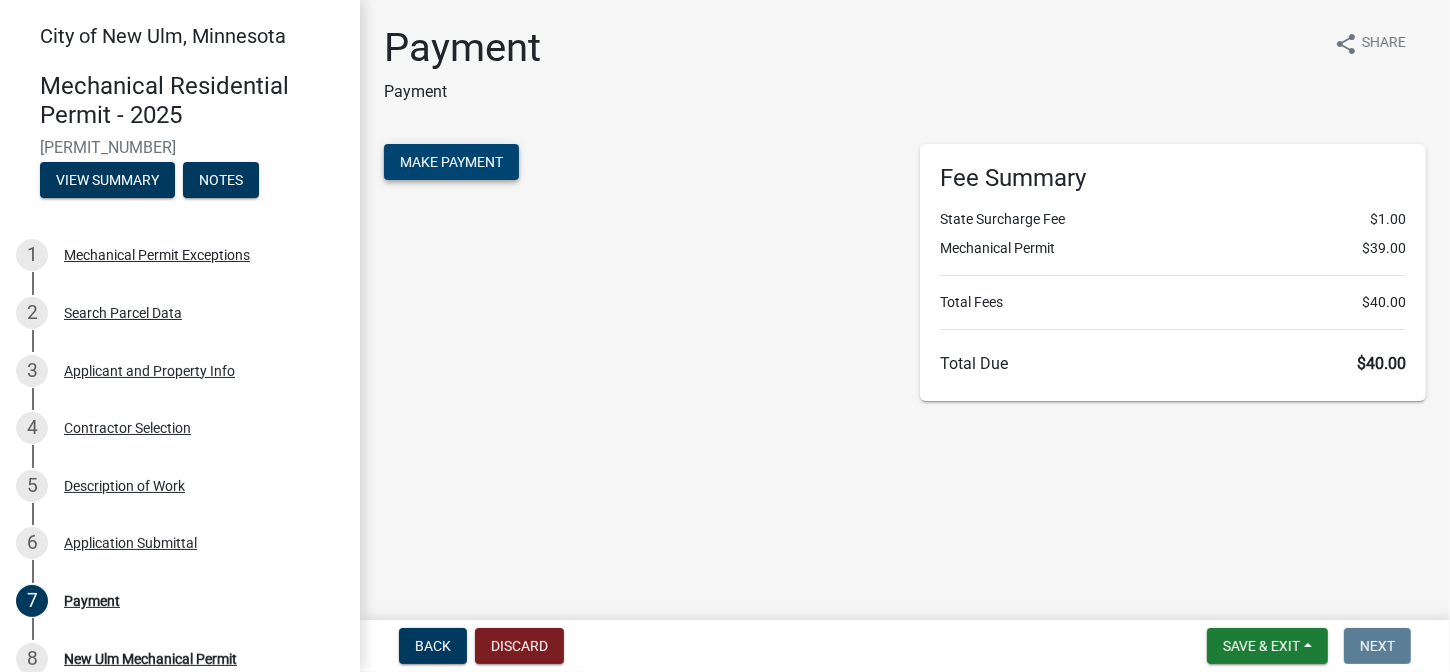 click on "Make Payment" 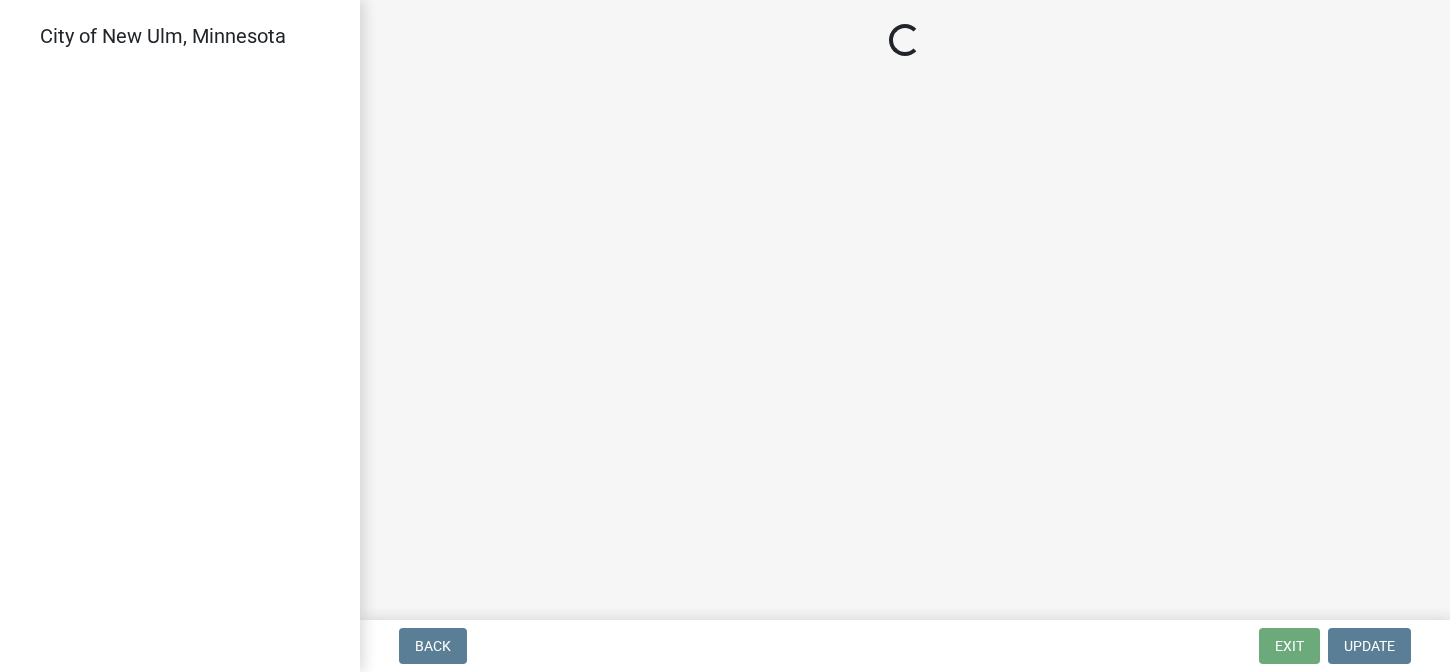 scroll, scrollTop: 0, scrollLeft: 0, axis: both 